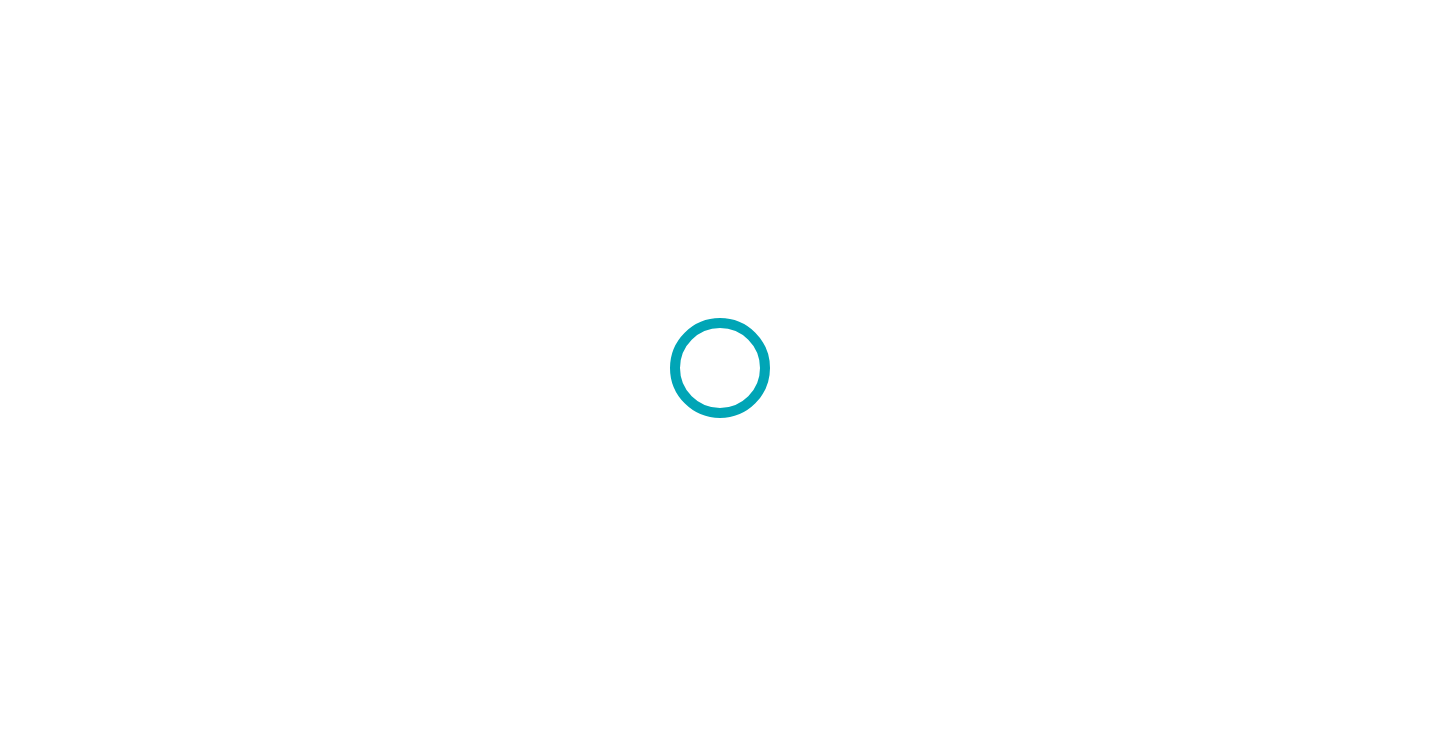 scroll, scrollTop: 0, scrollLeft: 0, axis: both 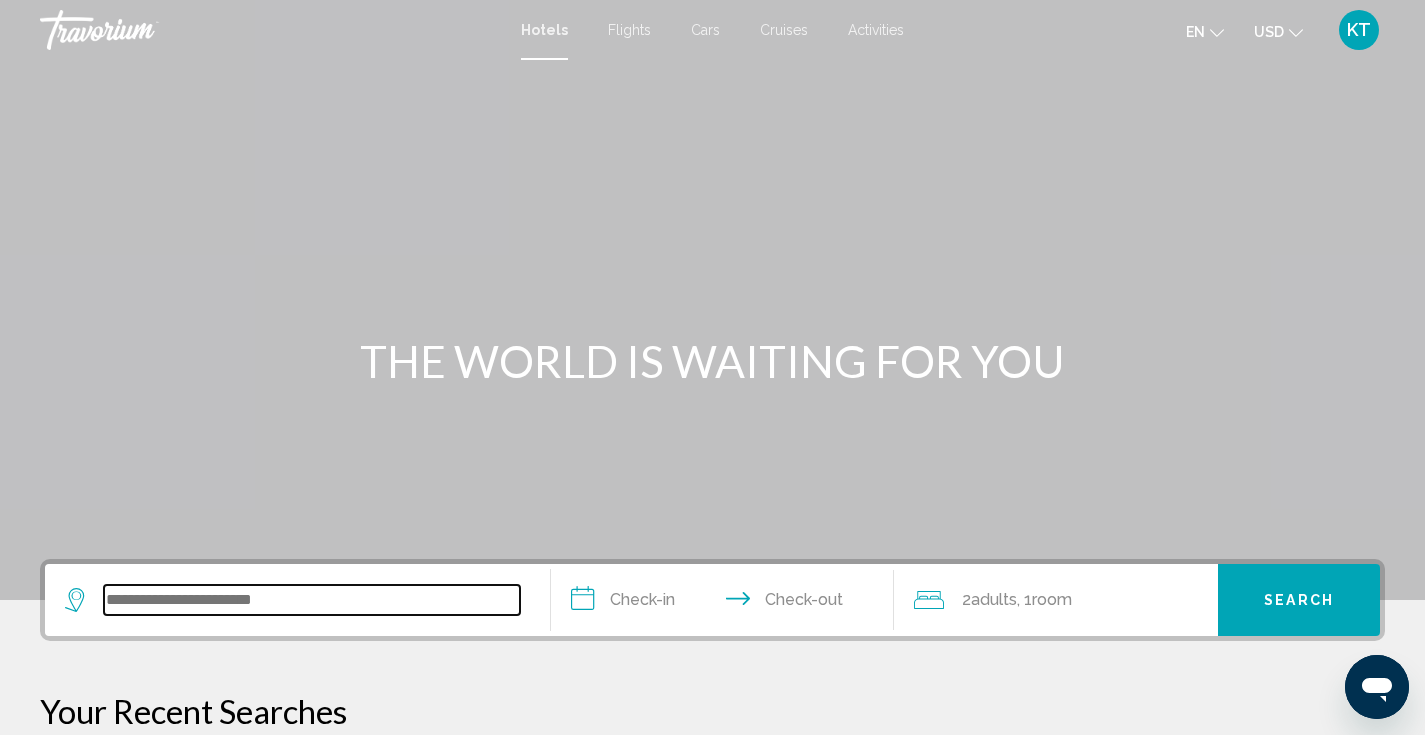 click at bounding box center [312, 600] 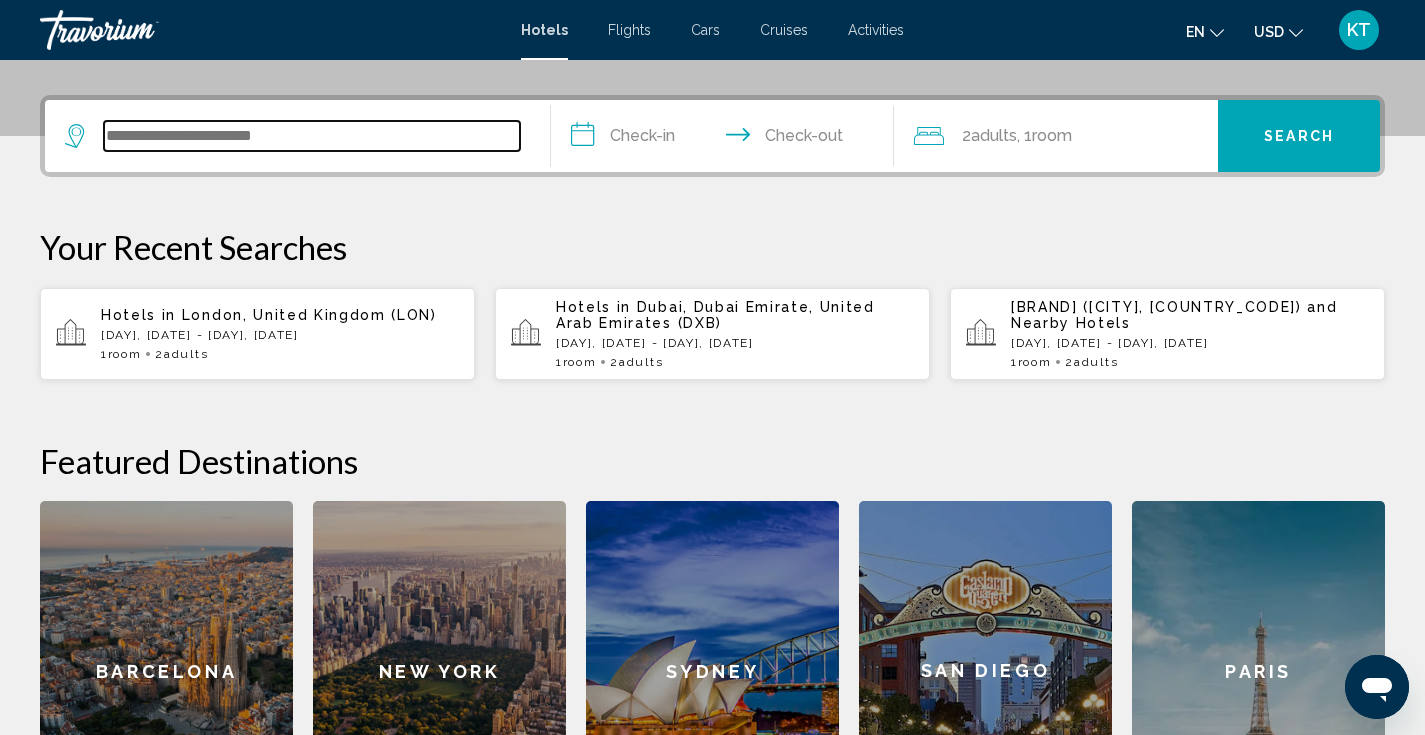 scroll, scrollTop: 494, scrollLeft: 0, axis: vertical 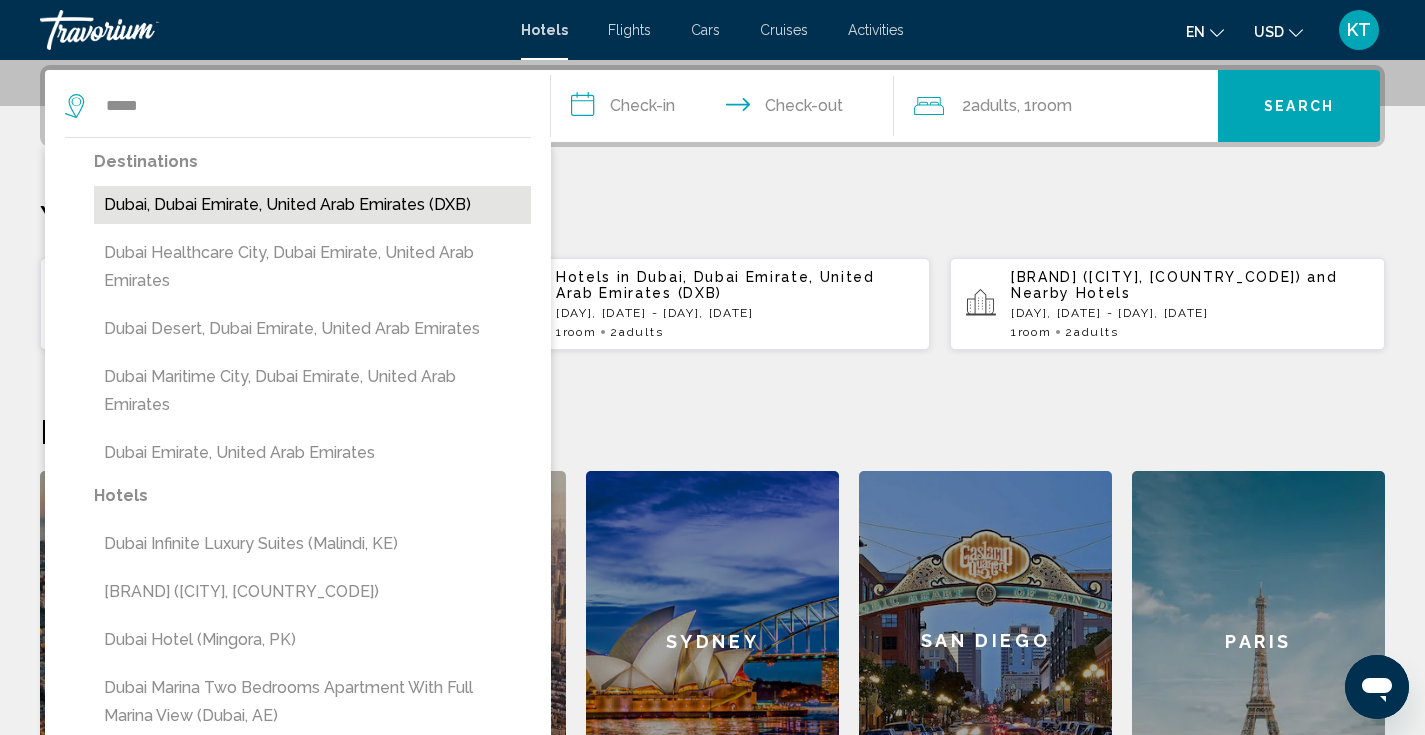 click on "Dubai, Dubai Emirate, United Arab Emirates (DXB)" at bounding box center [312, 205] 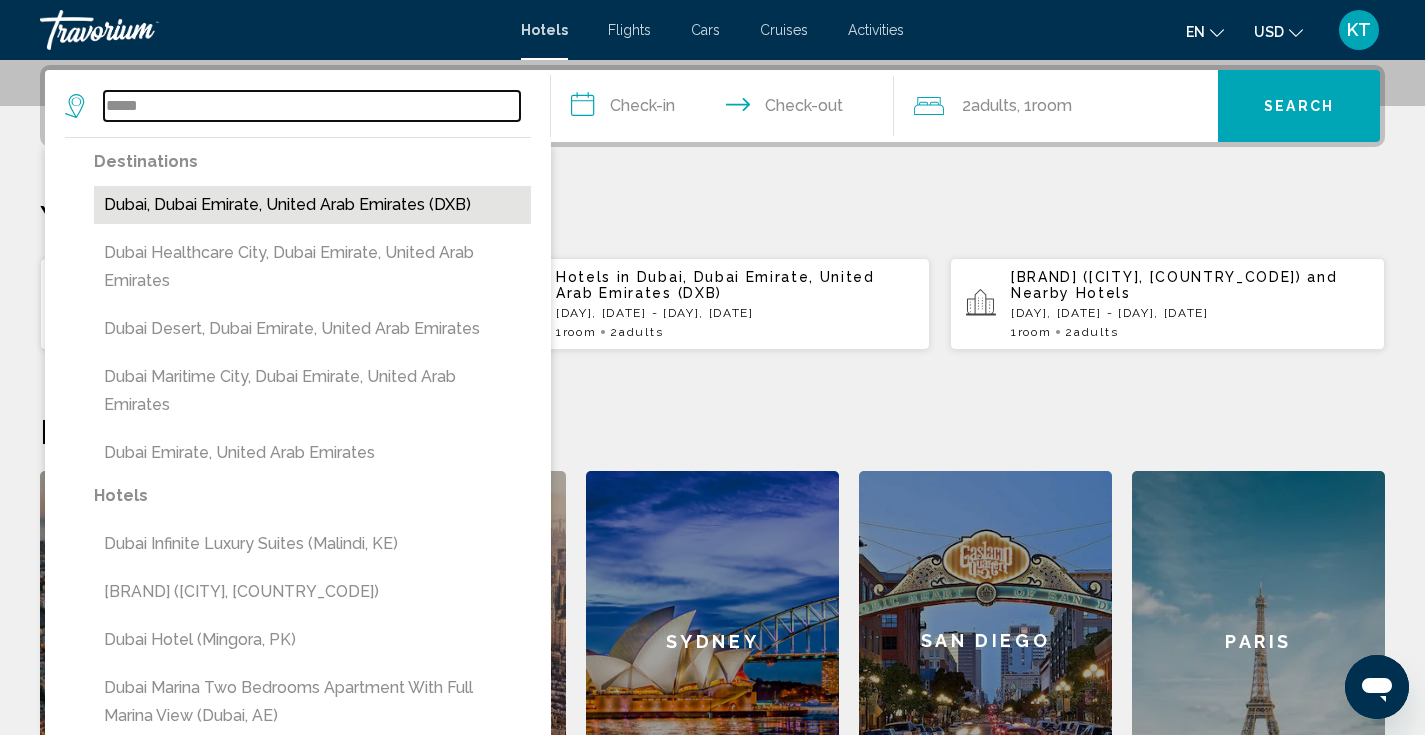 type on "**********" 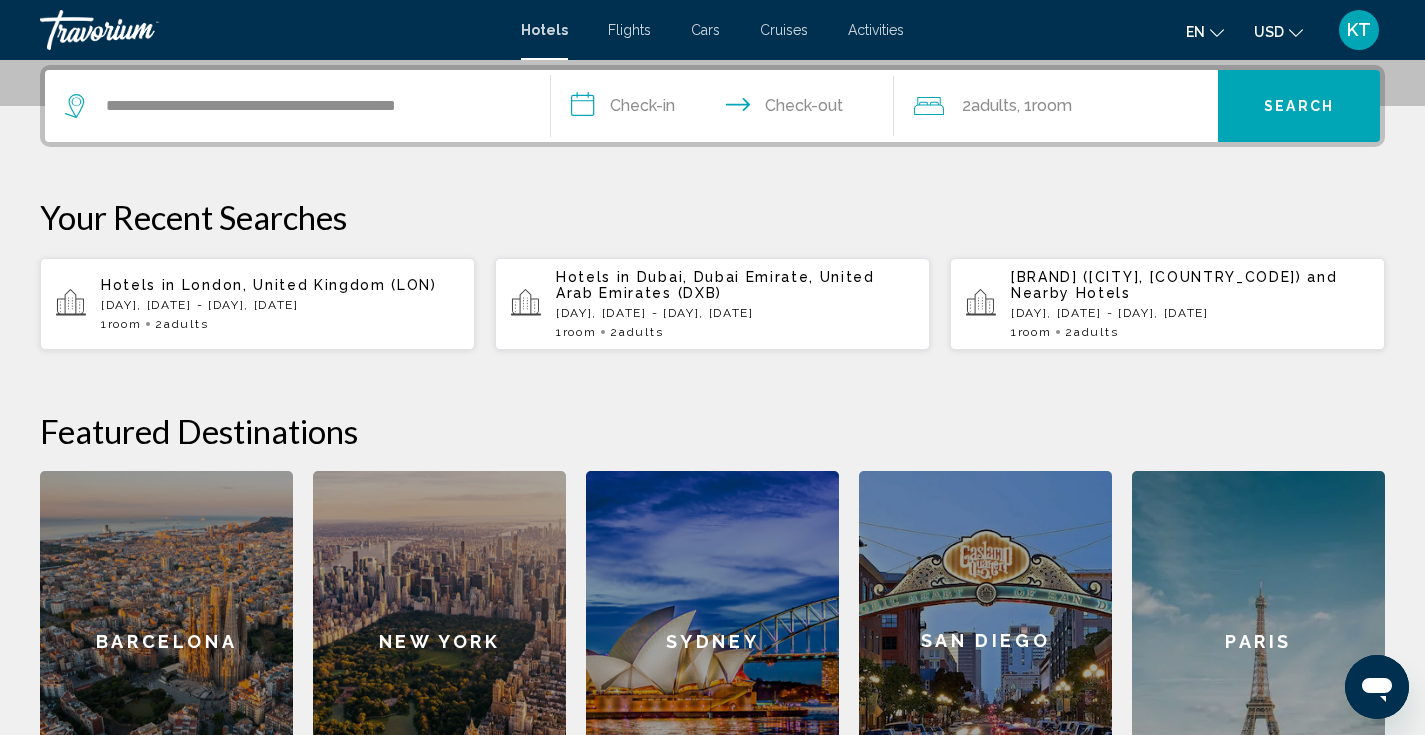 click on "**********" at bounding box center (727, 109) 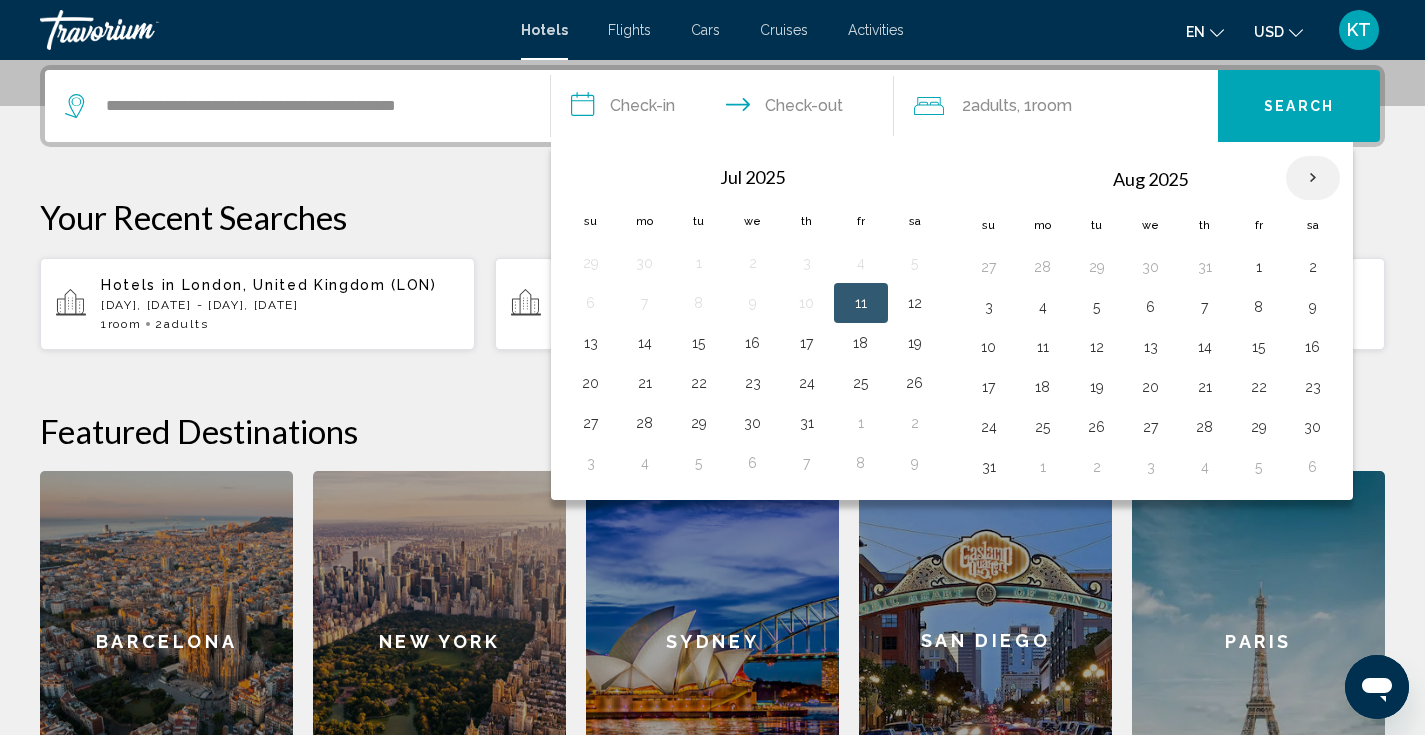 click at bounding box center (1313, 178) 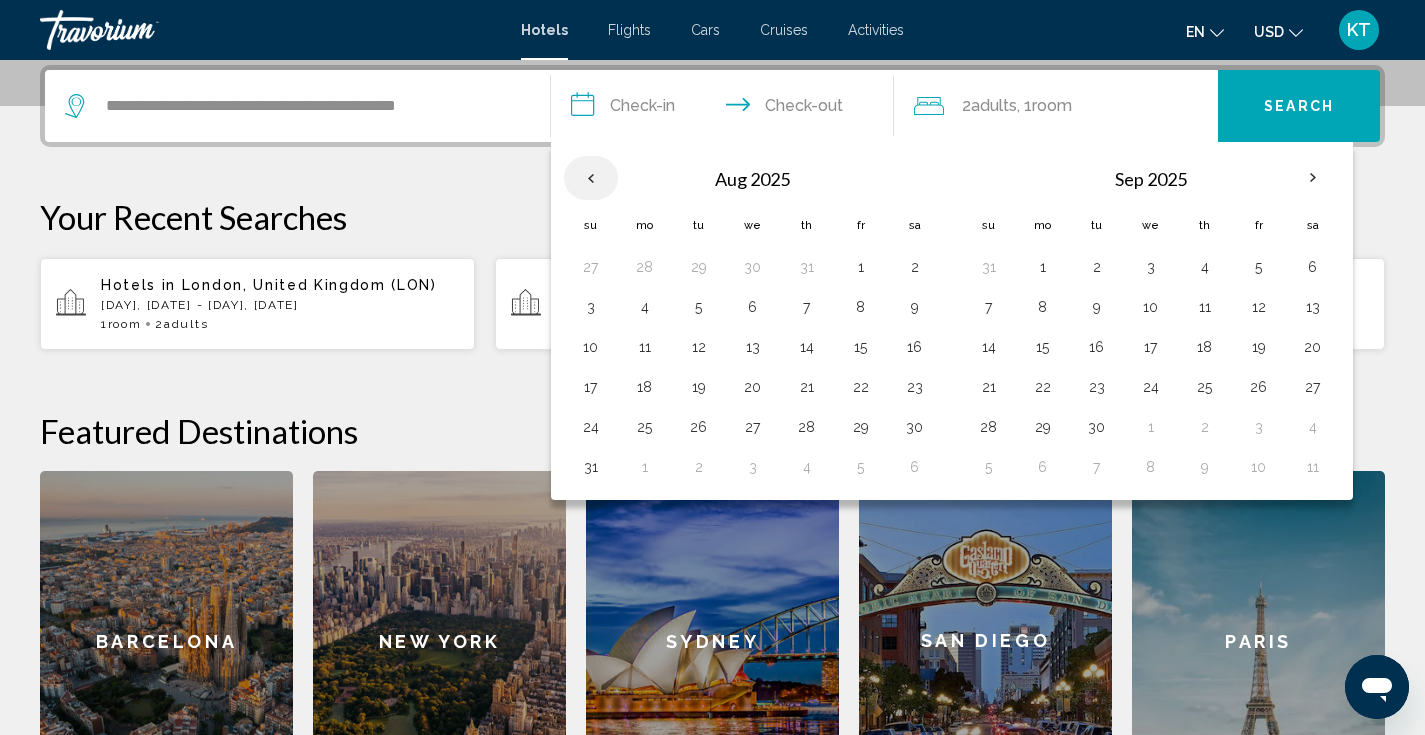 click at bounding box center (591, 178) 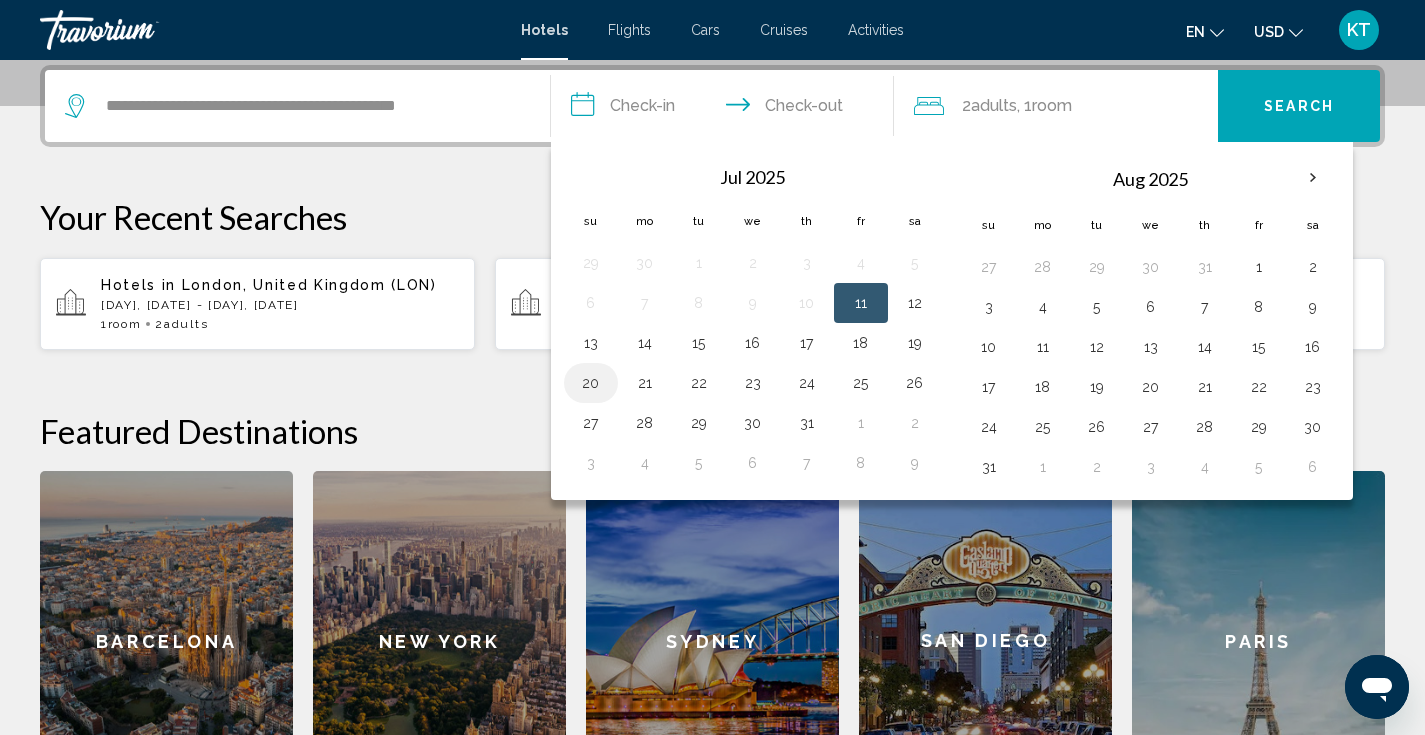click on "20" at bounding box center [591, 383] 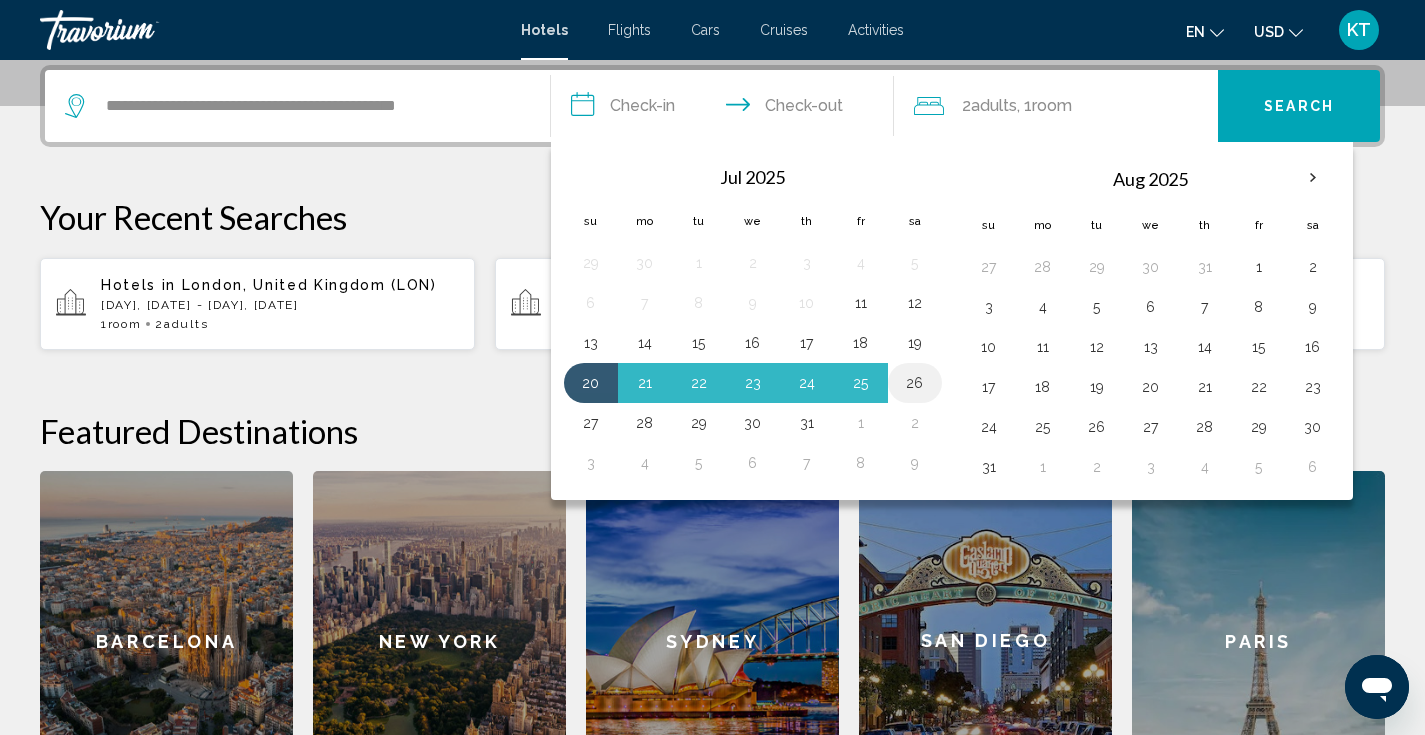 click on "26" at bounding box center (915, 383) 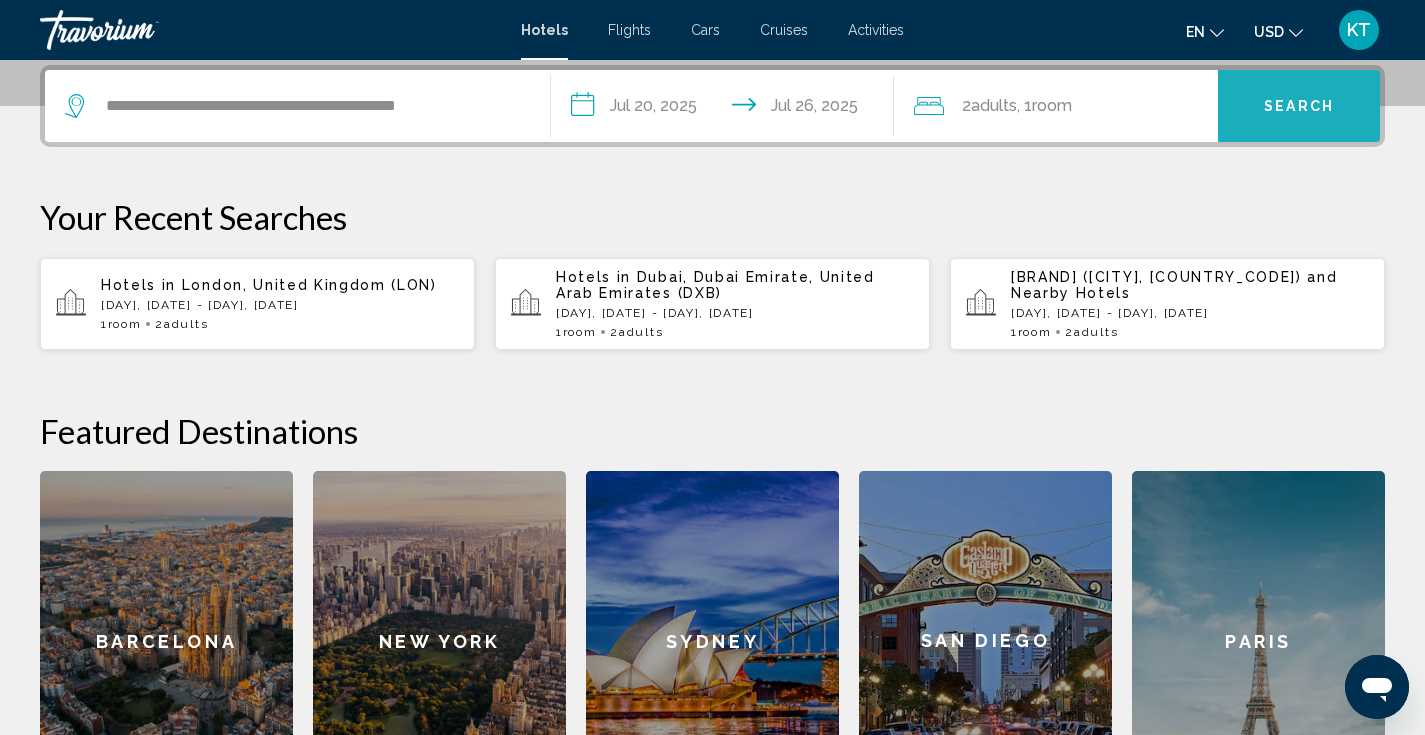 click on "Search" at bounding box center (1299, 107) 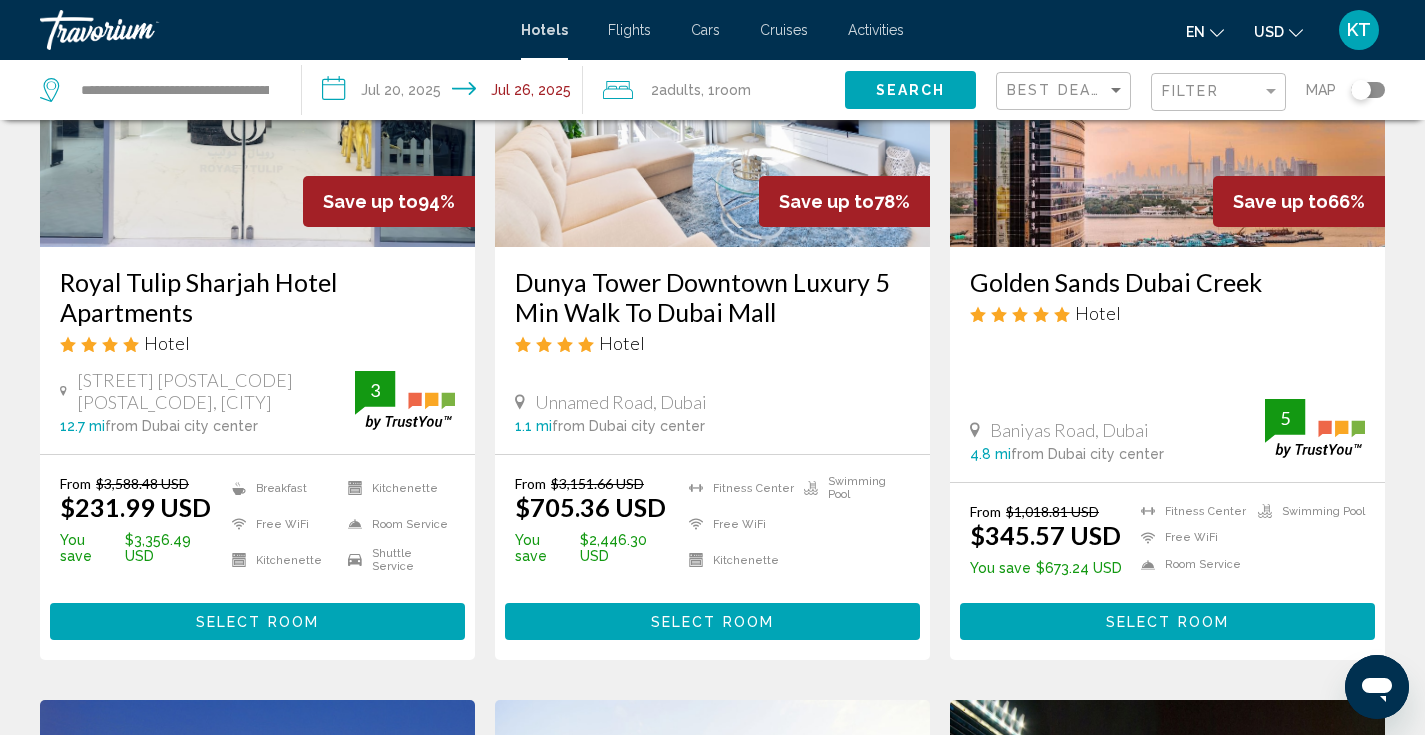 scroll, scrollTop: 267, scrollLeft: 0, axis: vertical 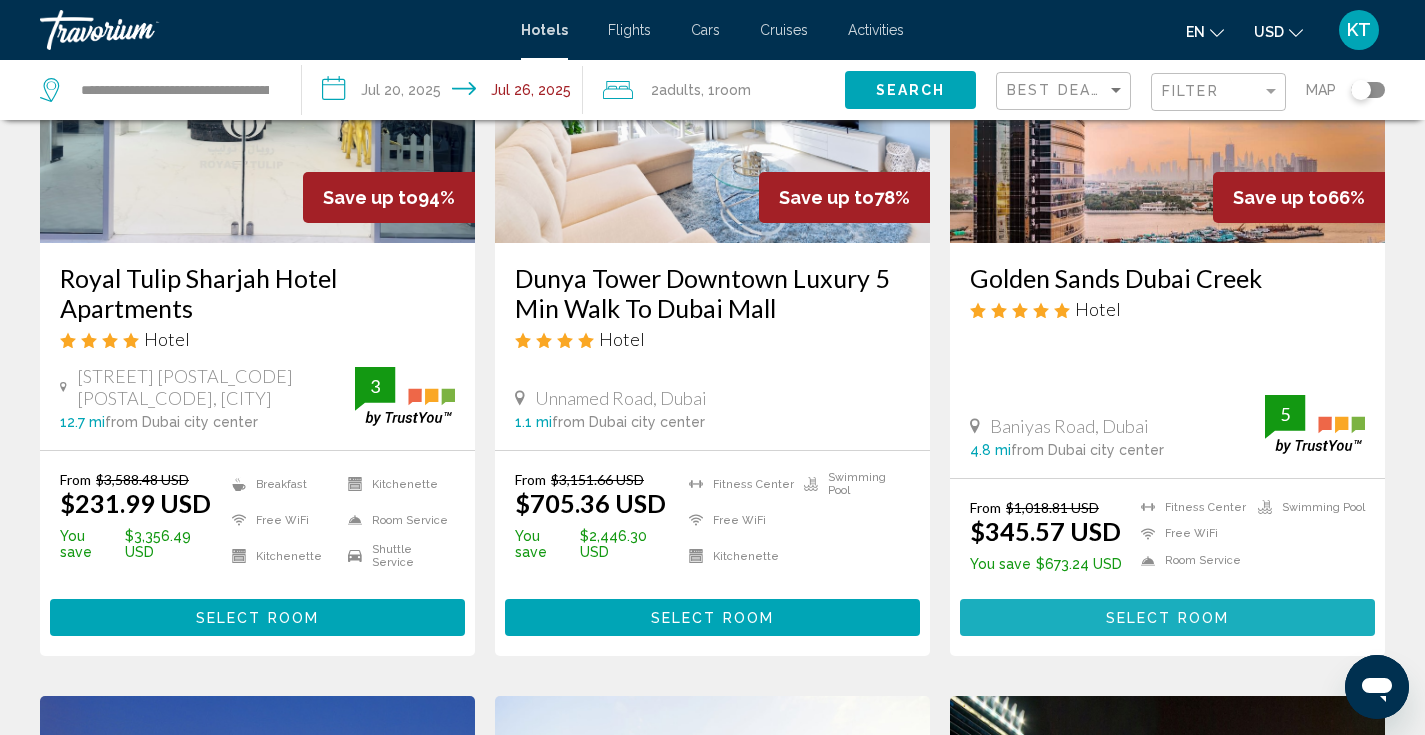 click on "Select Room" at bounding box center (1167, 617) 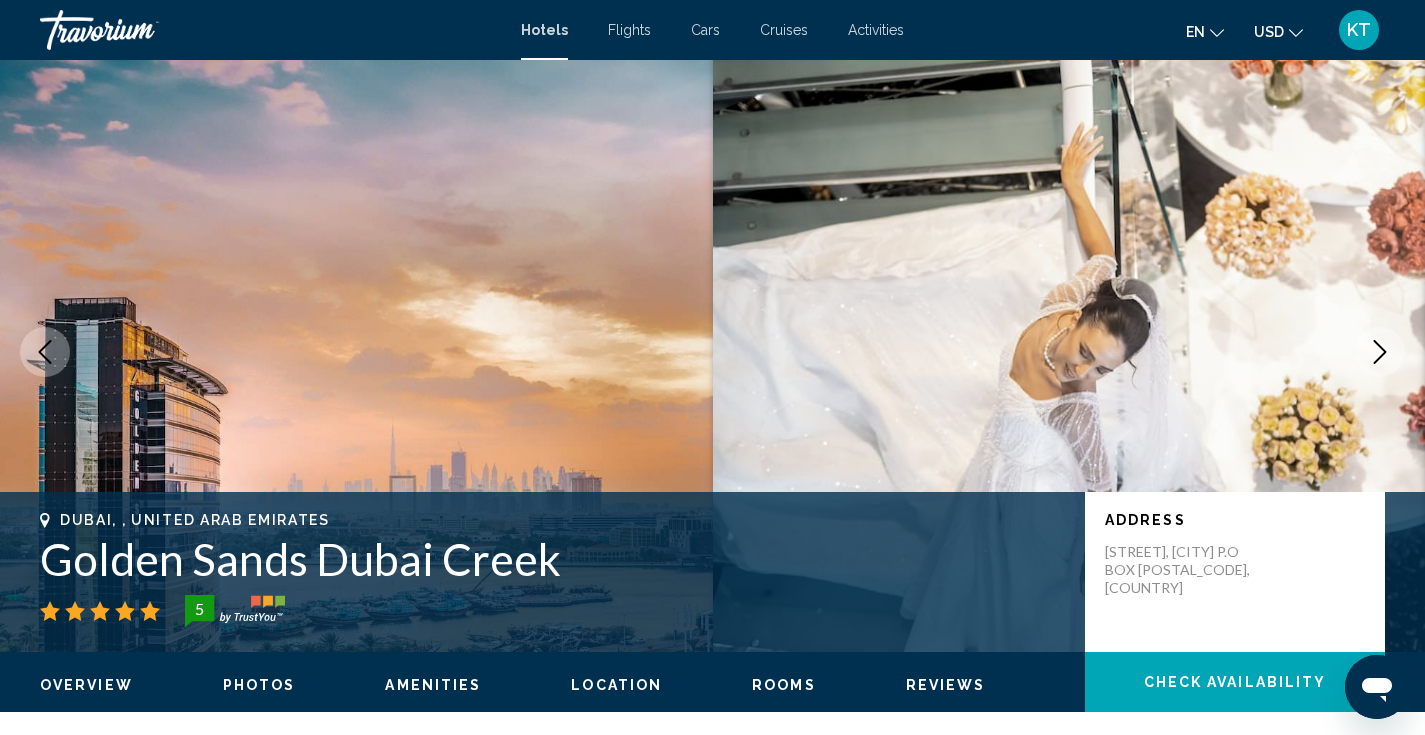 scroll, scrollTop: 0, scrollLeft: 0, axis: both 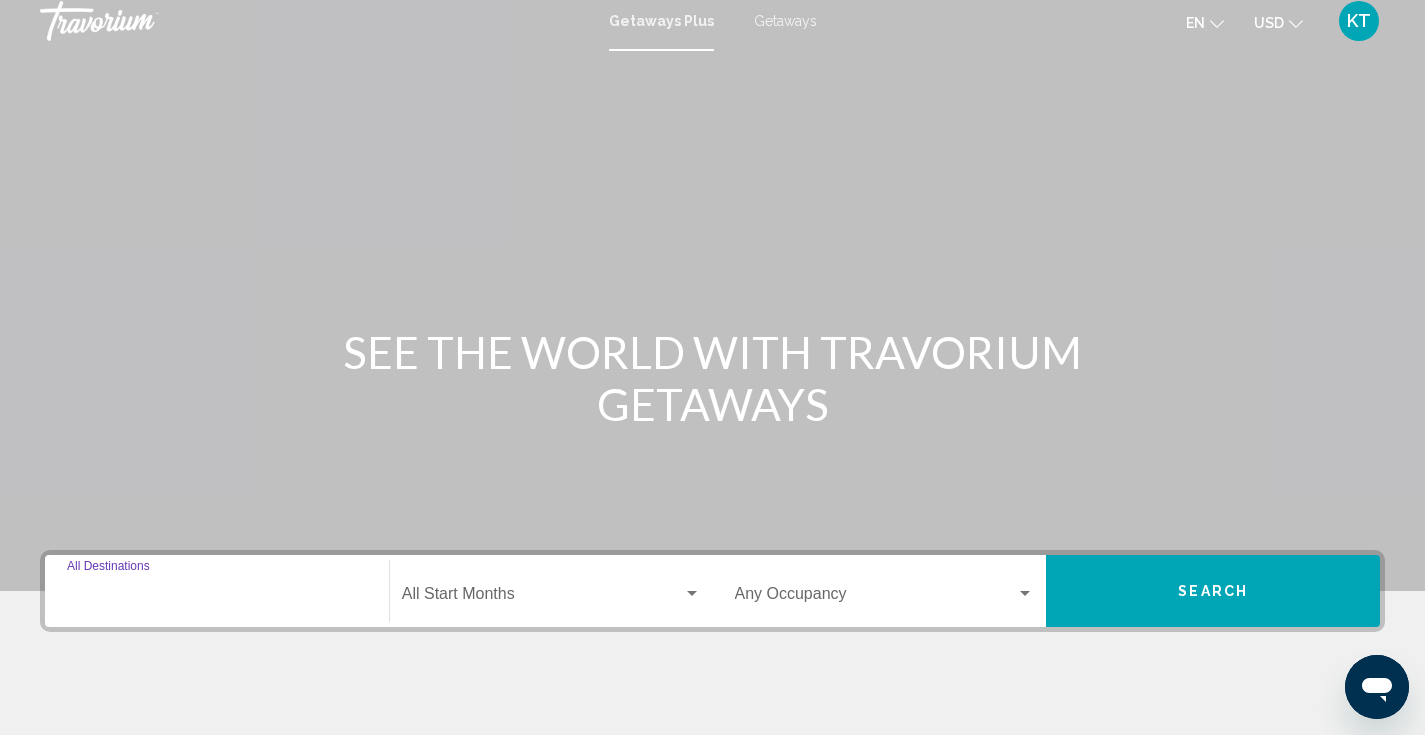 click on "Destination All Destinations" at bounding box center [217, 598] 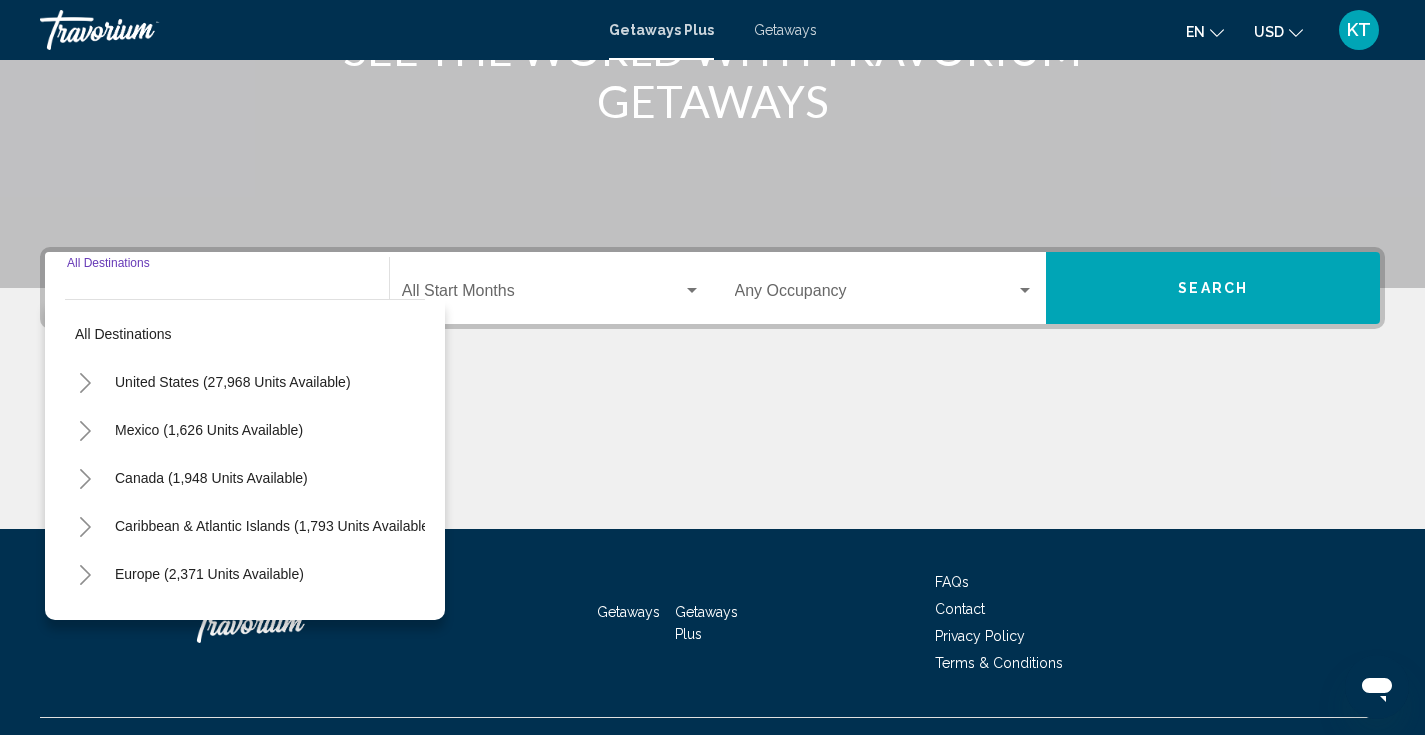 scroll, scrollTop: 351, scrollLeft: 0, axis: vertical 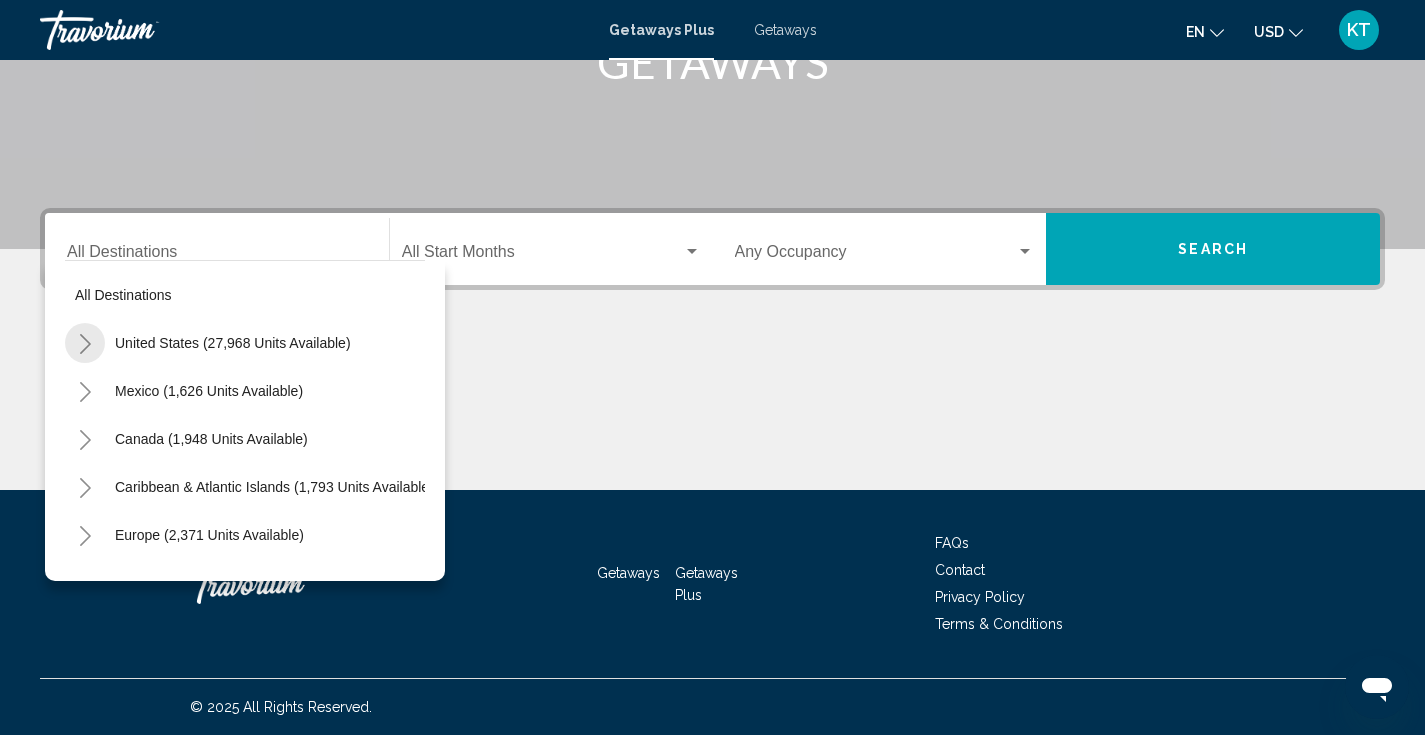 click 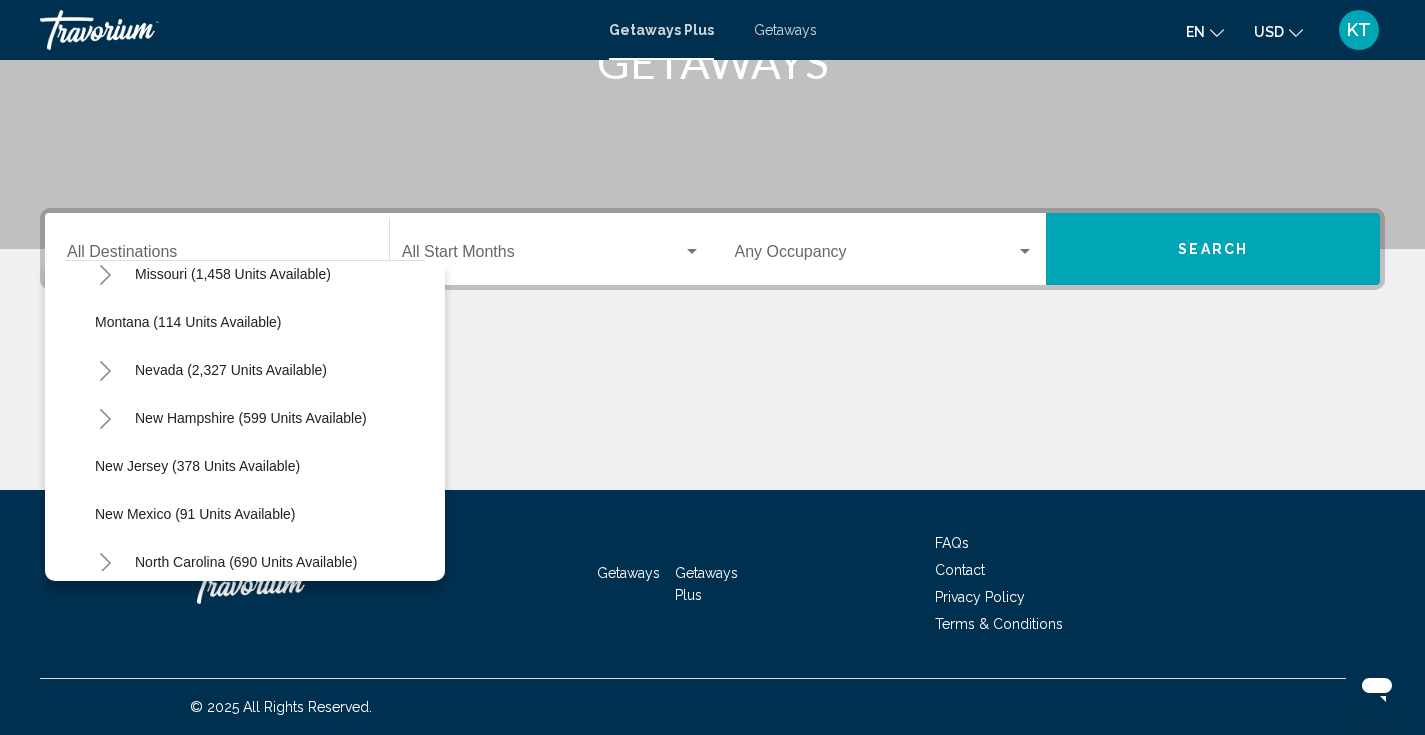 scroll, scrollTop: 982, scrollLeft: 0, axis: vertical 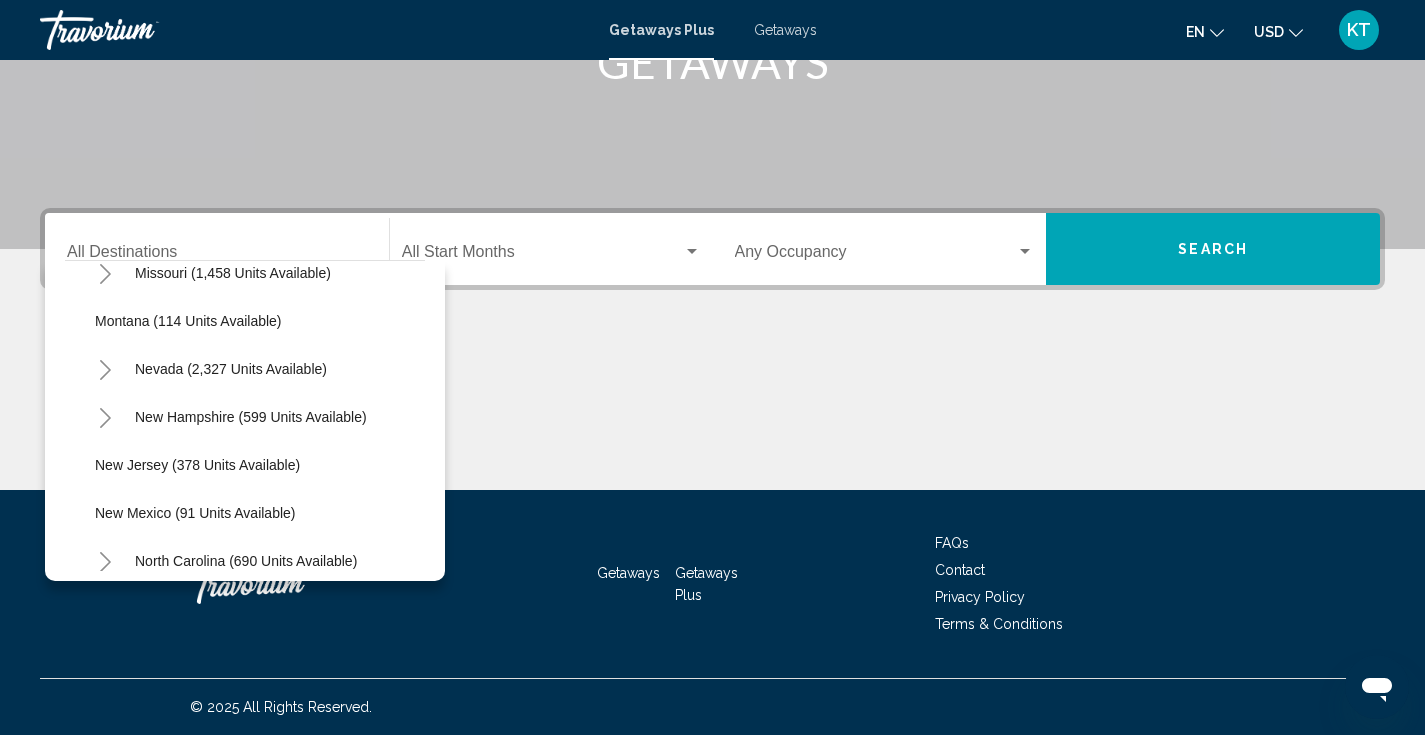 click 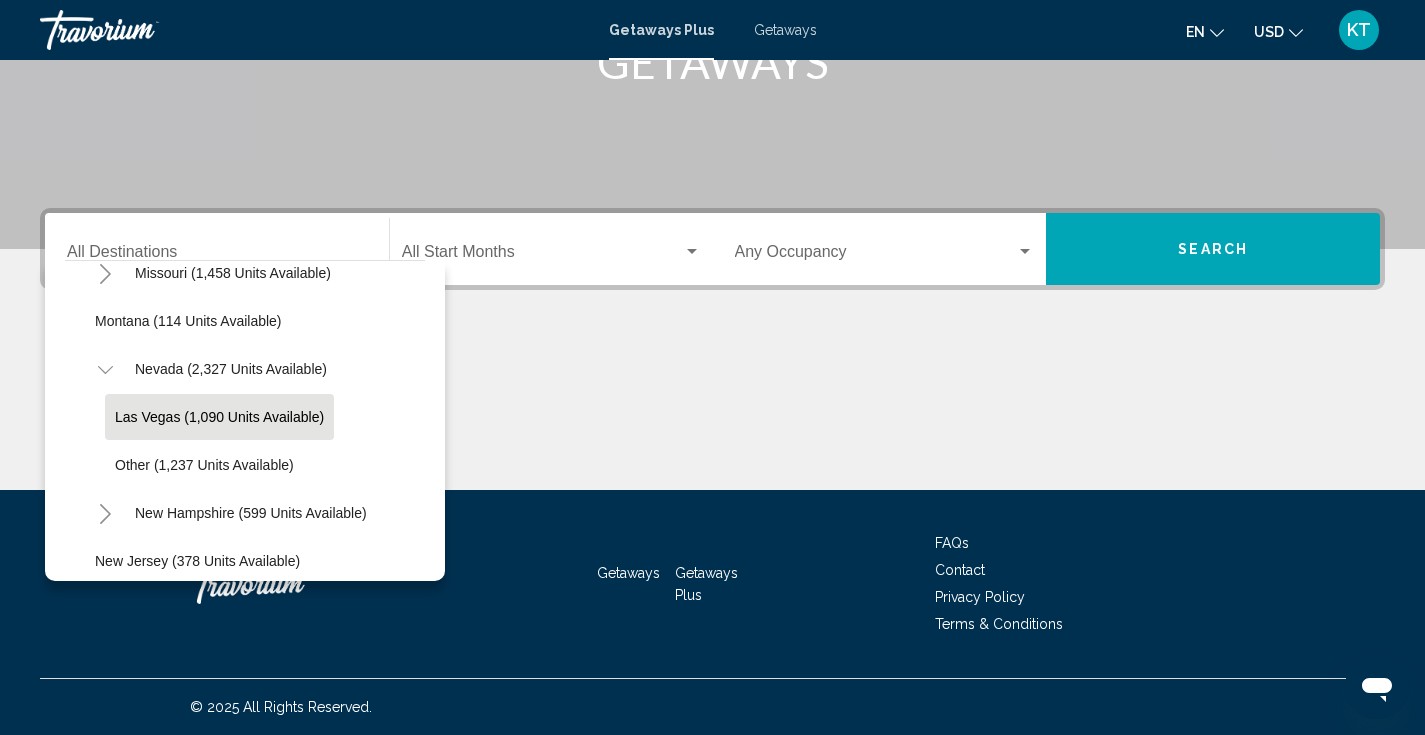 click on "Las Vegas (1,090 units available)" 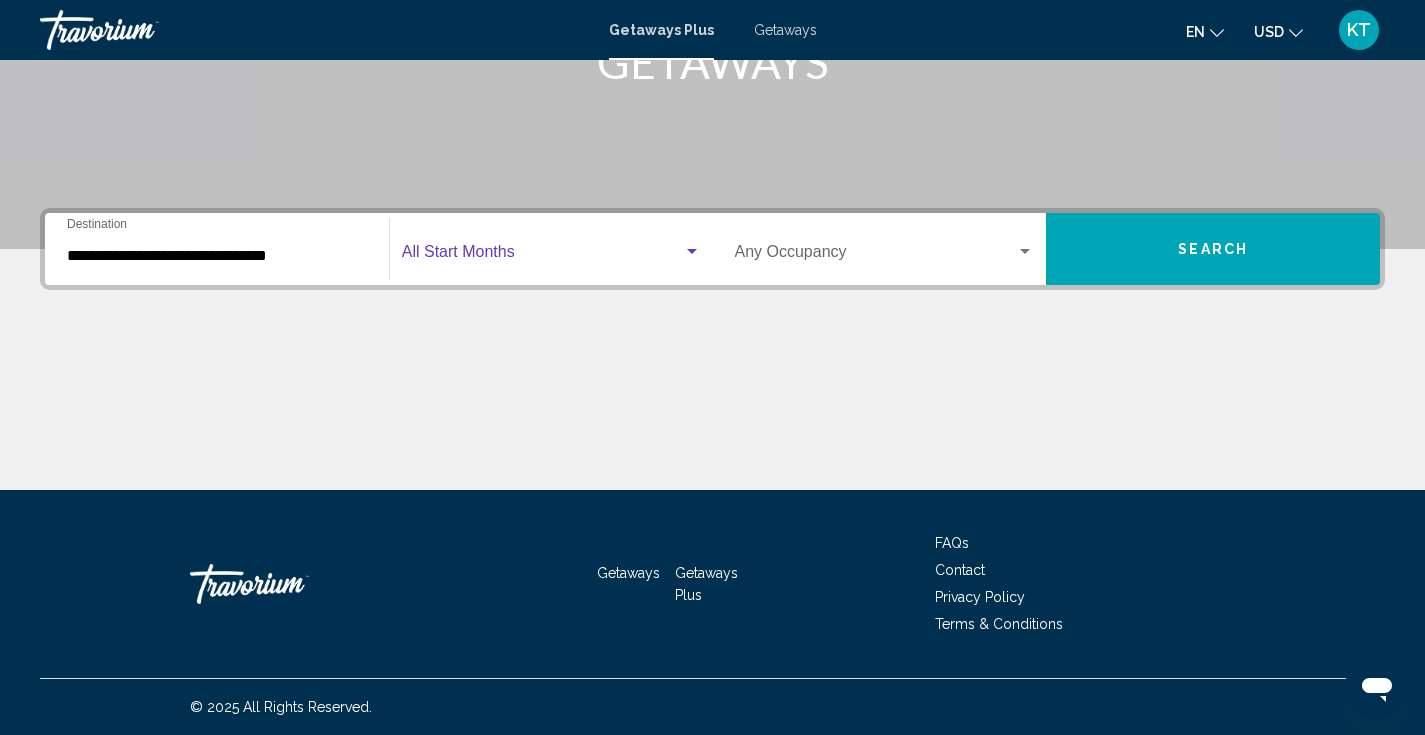 click at bounding box center (542, 256) 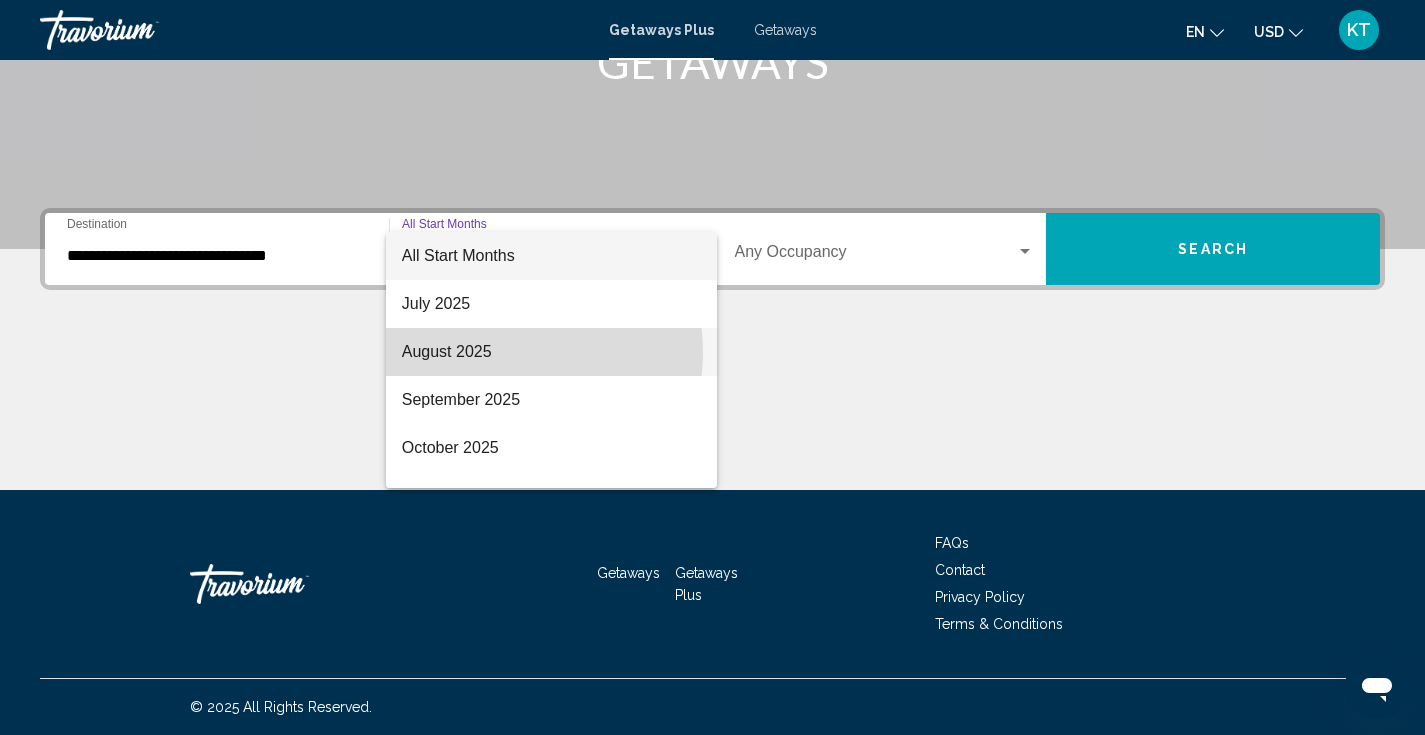 click on "August 2025" at bounding box center (551, 352) 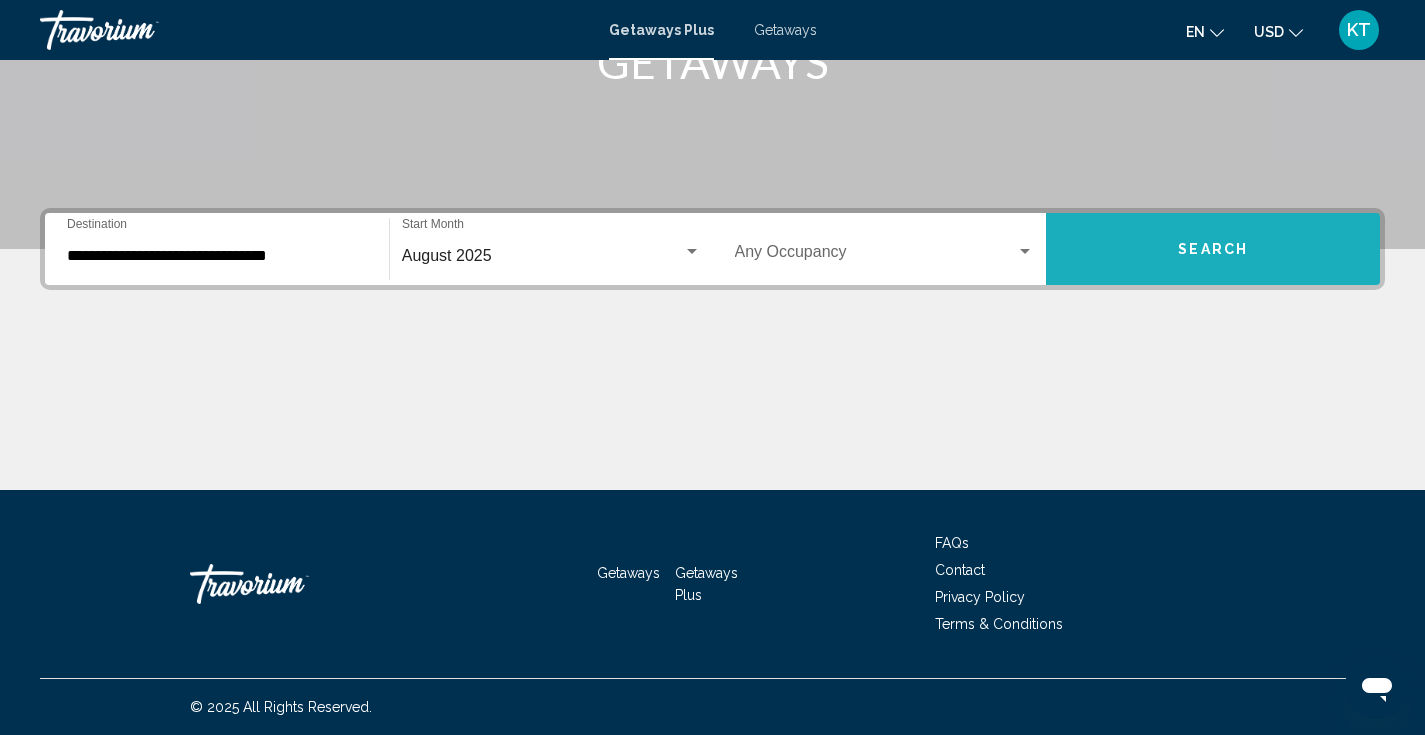 click on "Search" at bounding box center (1213, 249) 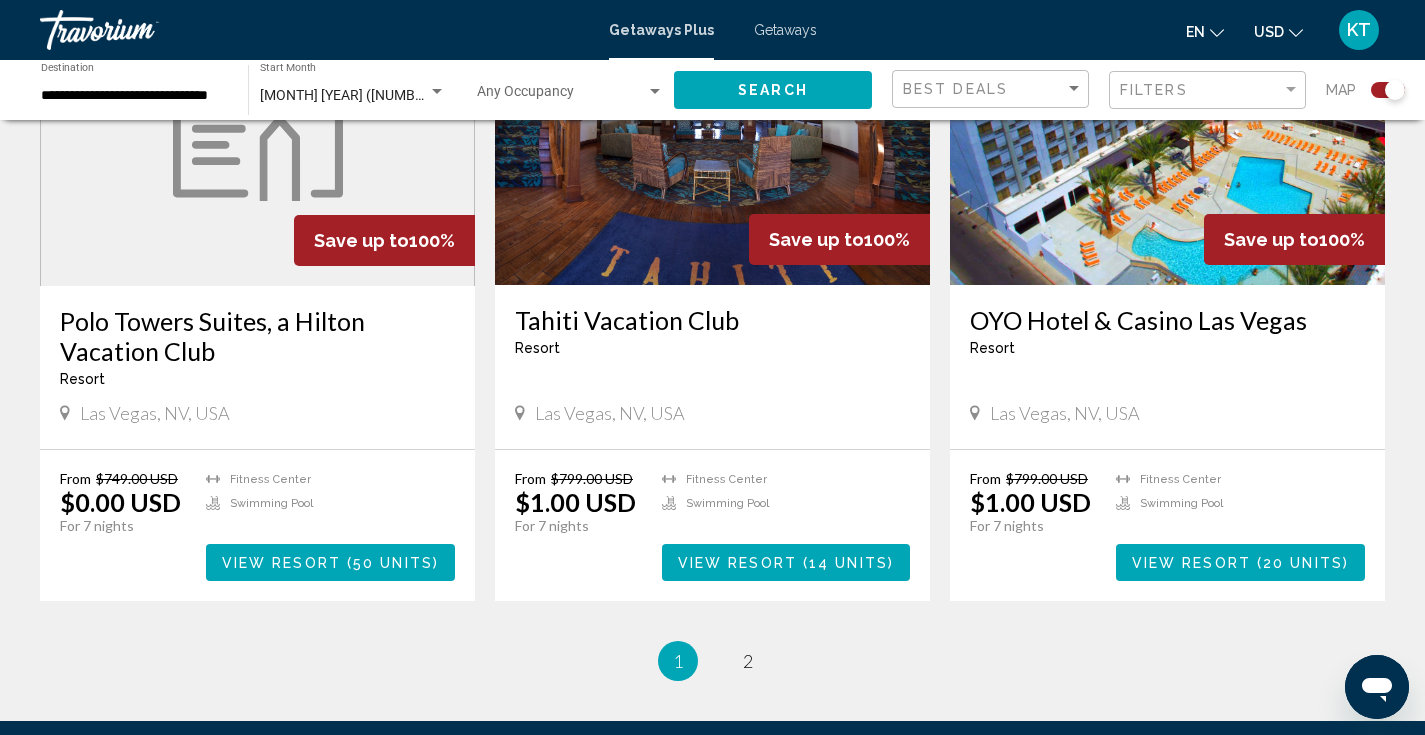 scroll, scrollTop: 2890, scrollLeft: 0, axis: vertical 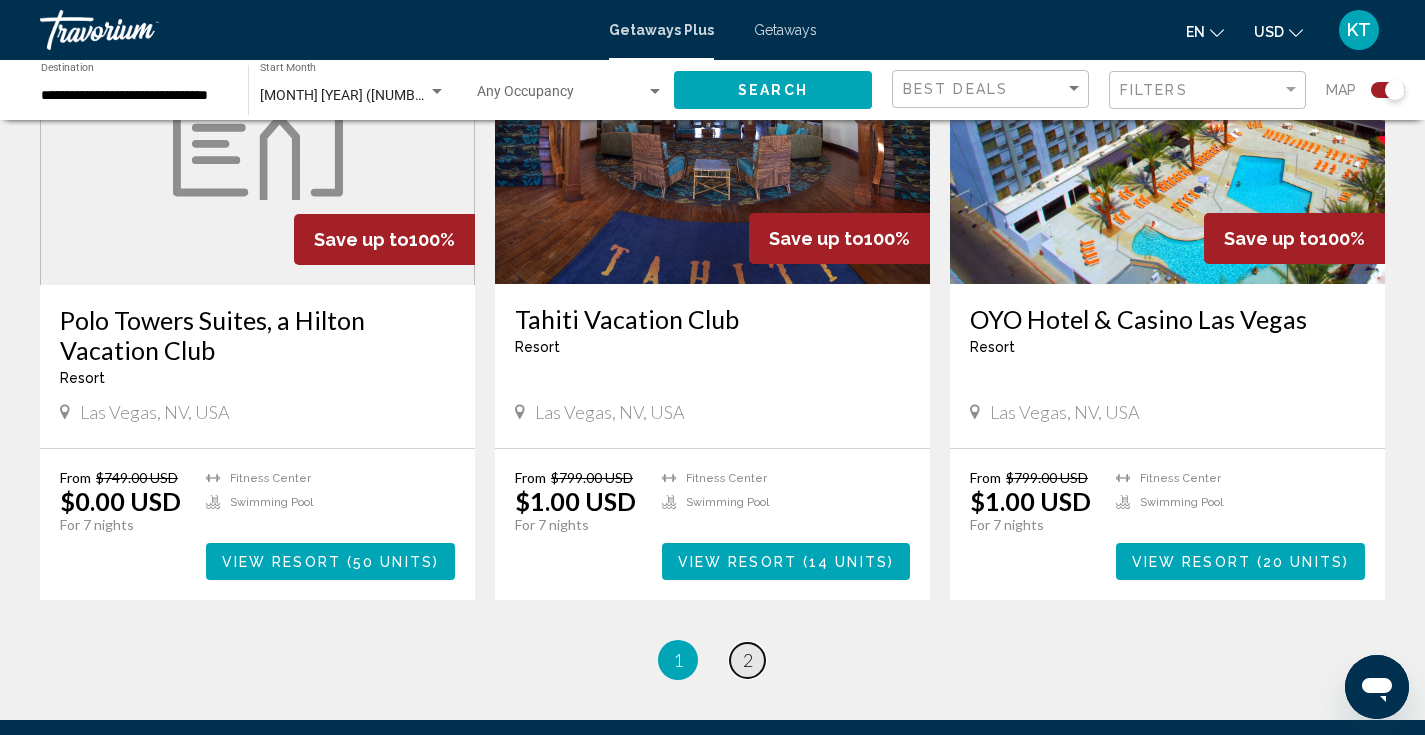 click on "page  2" at bounding box center (747, 660) 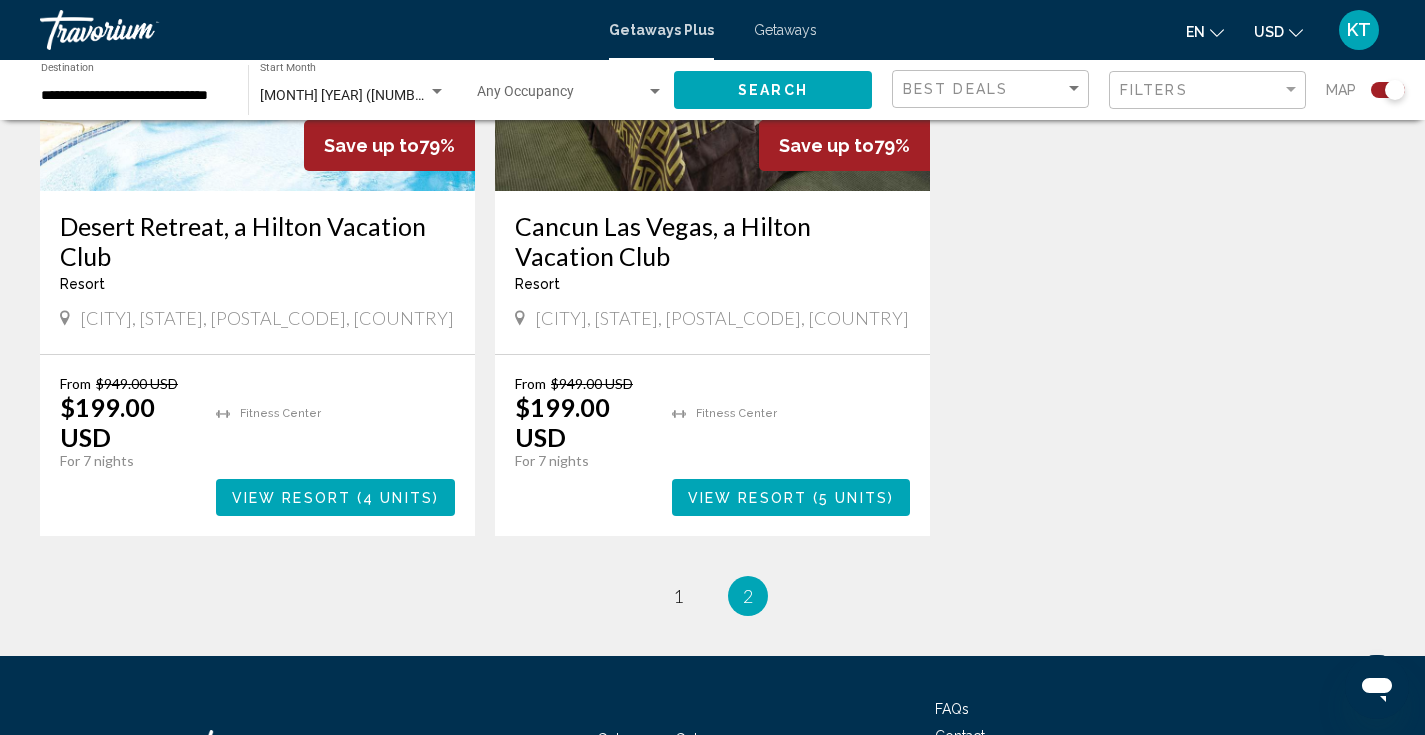scroll, scrollTop: 2493, scrollLeft: 0, axis: vertical 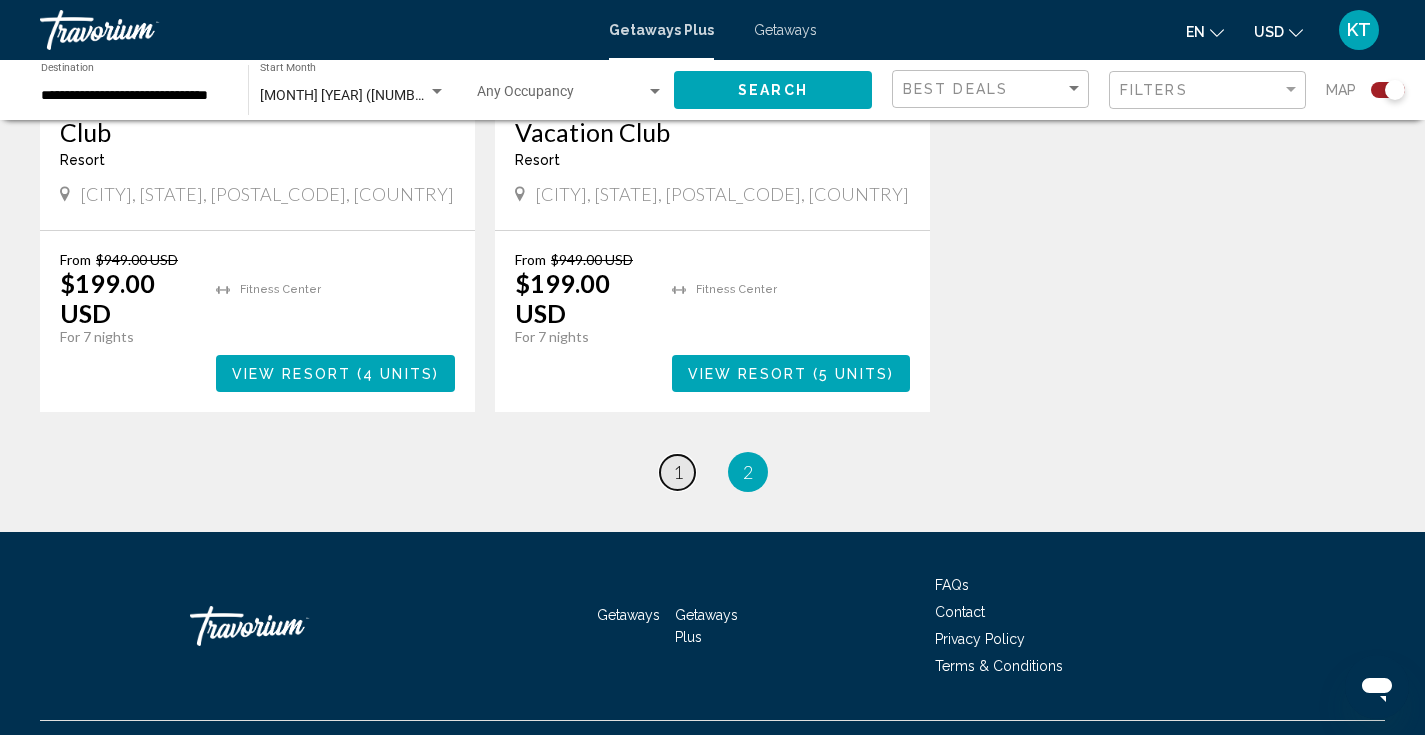 click on "1" at bounding box center [678, 472] 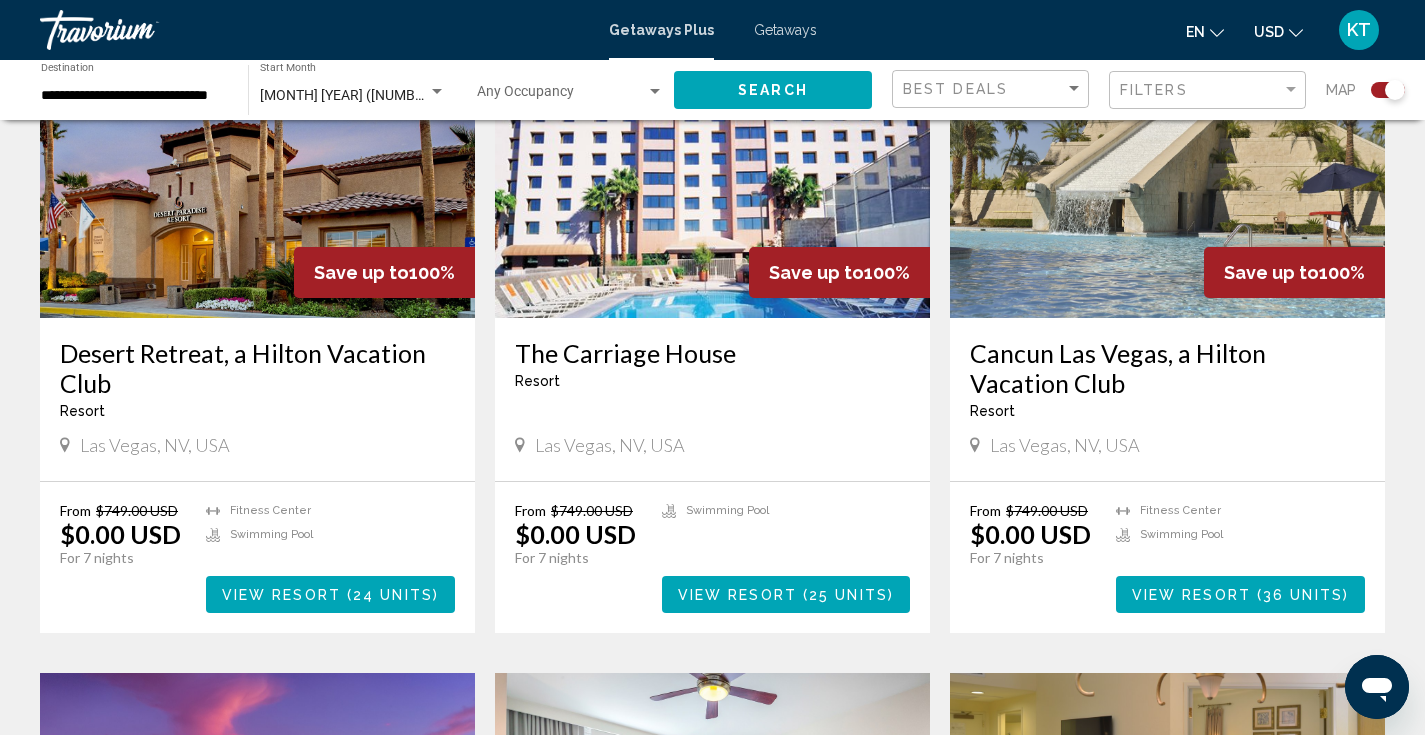 scroll, scrollTop: 908, scrollLeft: 0, axis: vertical 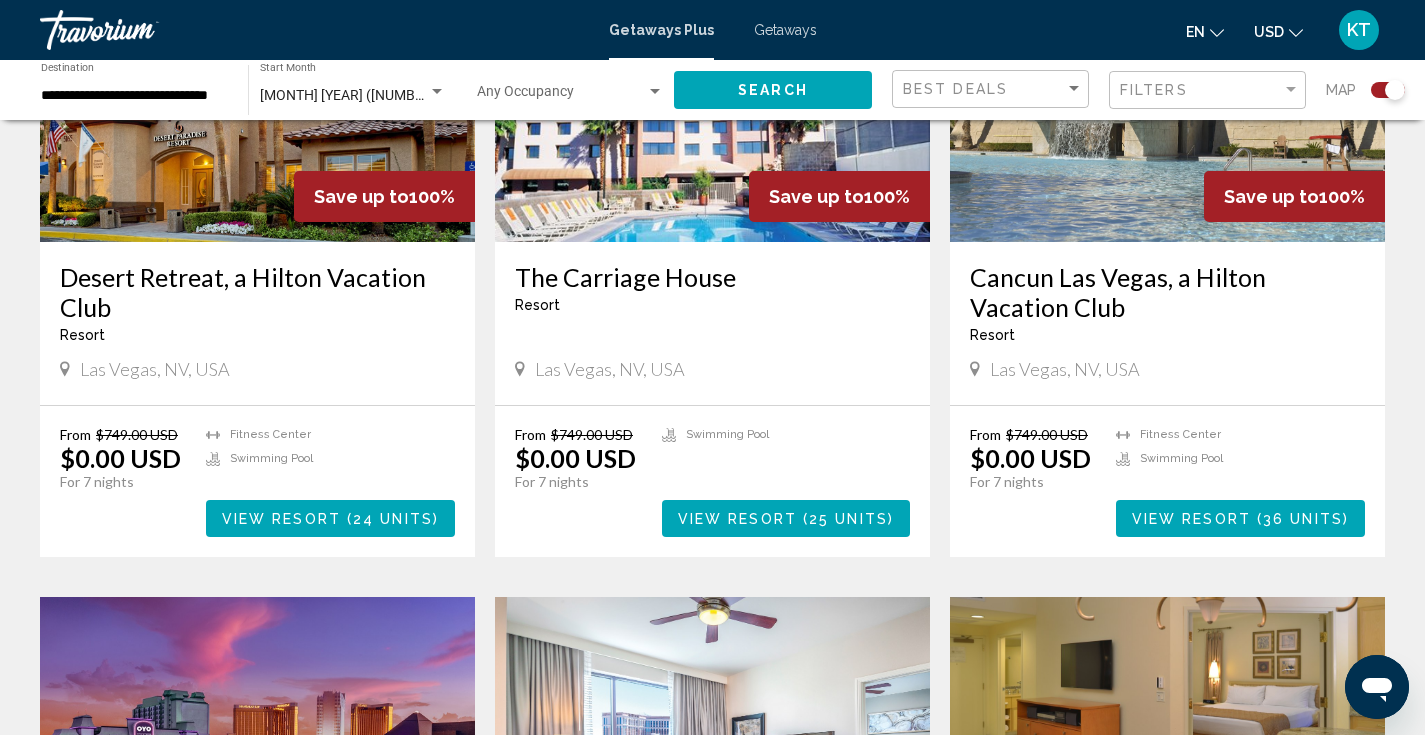 click on "View Resort" at bounding box center [1191, 519] 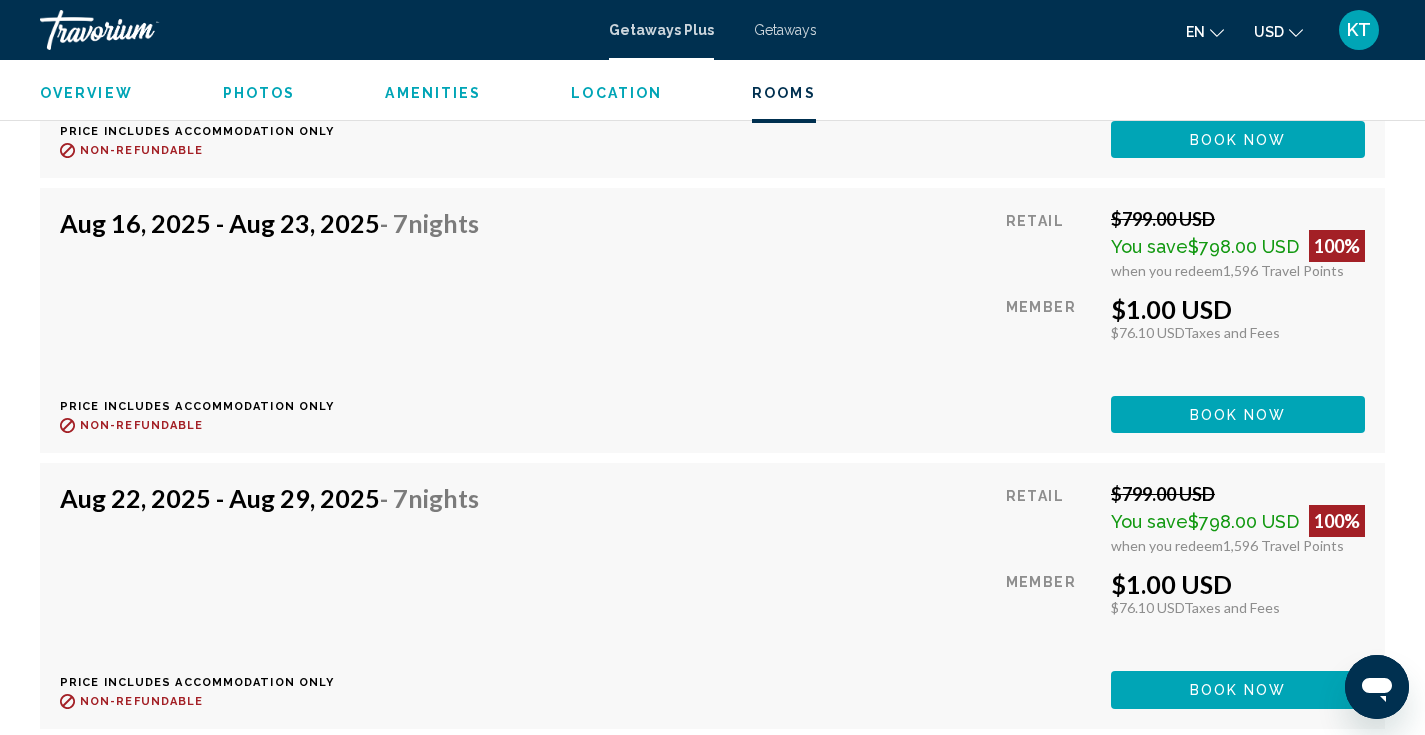 scroll, scrollTop: 4786, scrollLeft: 0, axis: vertical 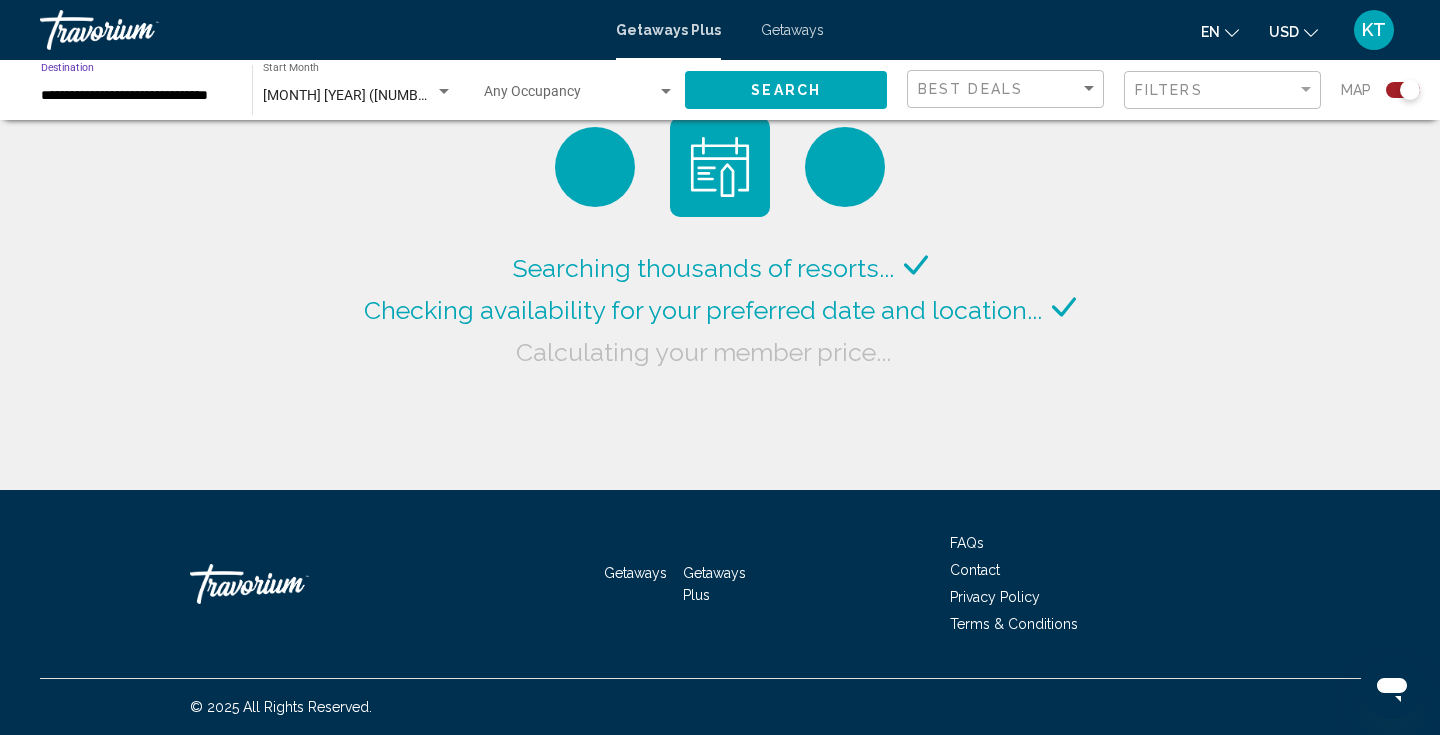 click on "**********" at bounding box center (136, 96) 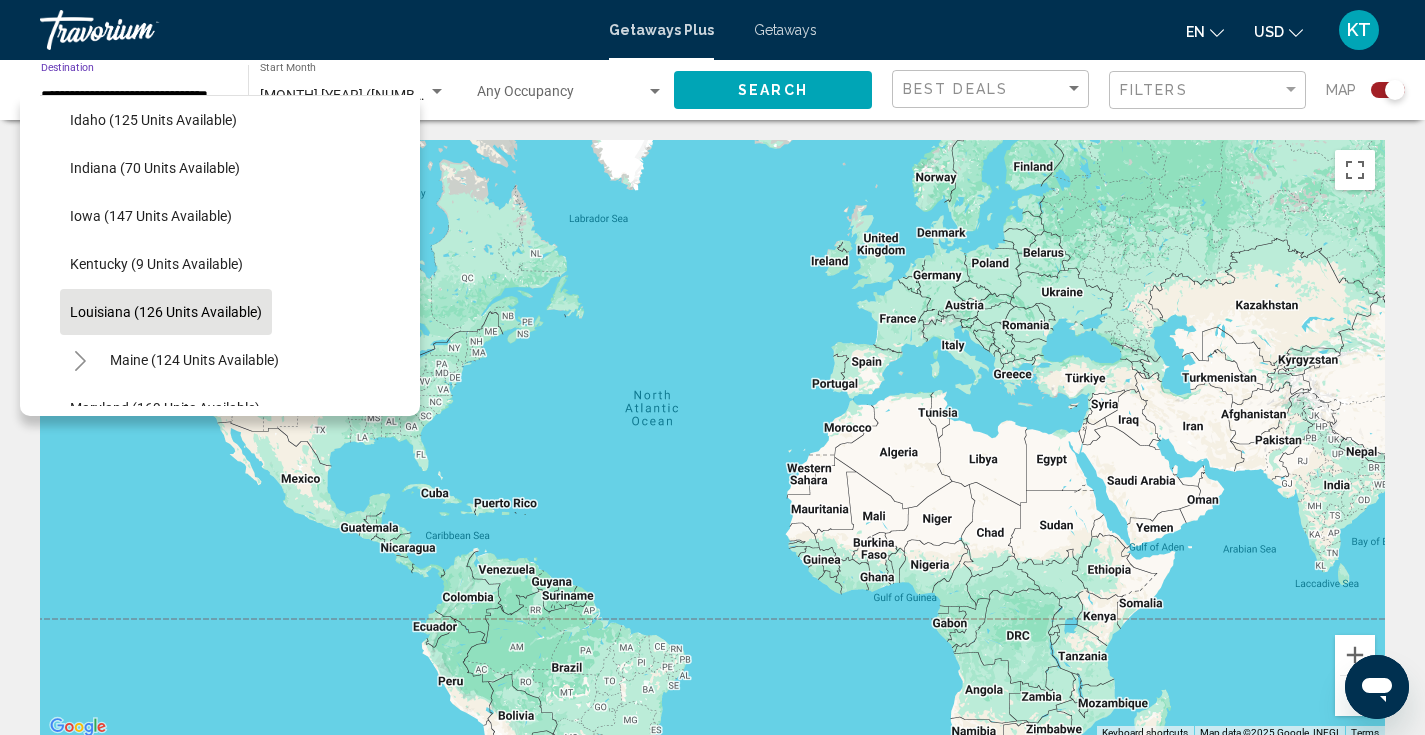 scroll, scrollTop: 319, scrollLeft: 0, axis: vertical 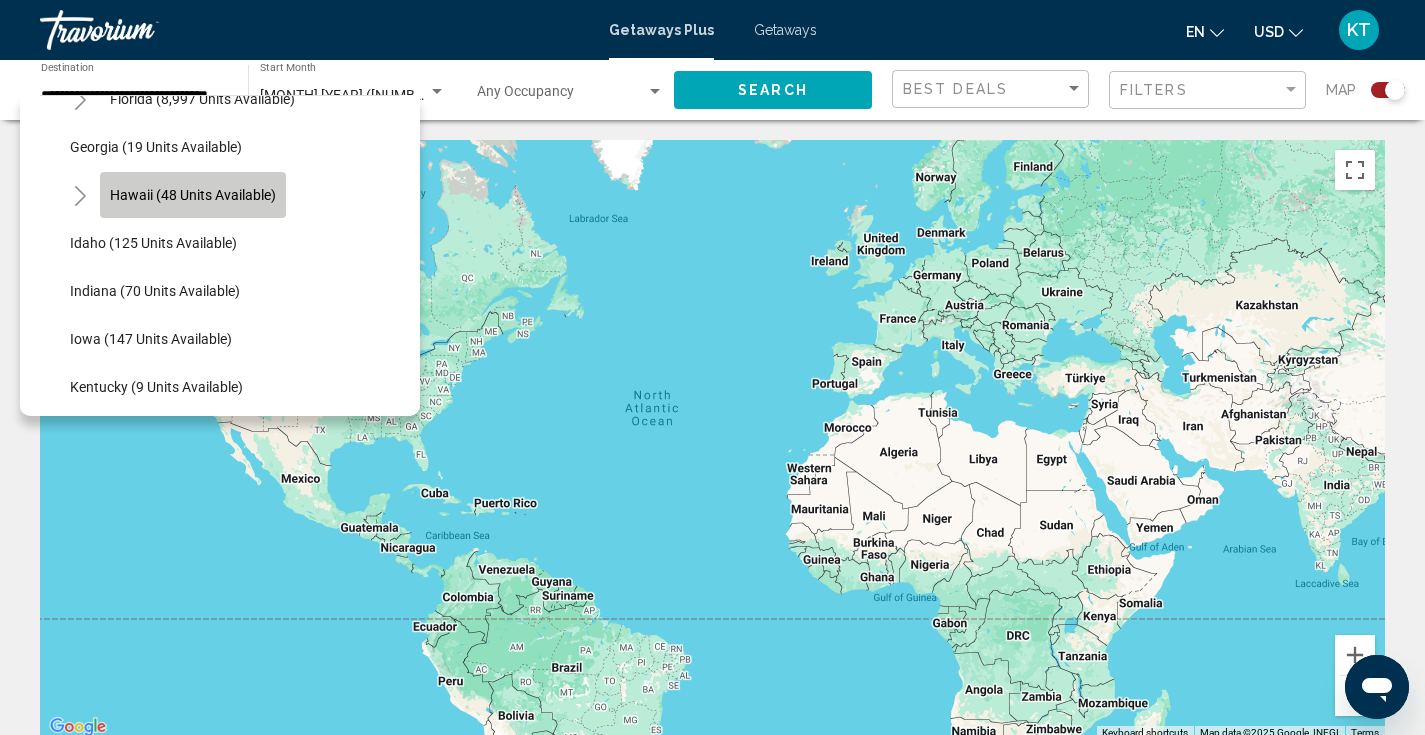 click on "Hawaii (48 units available)" 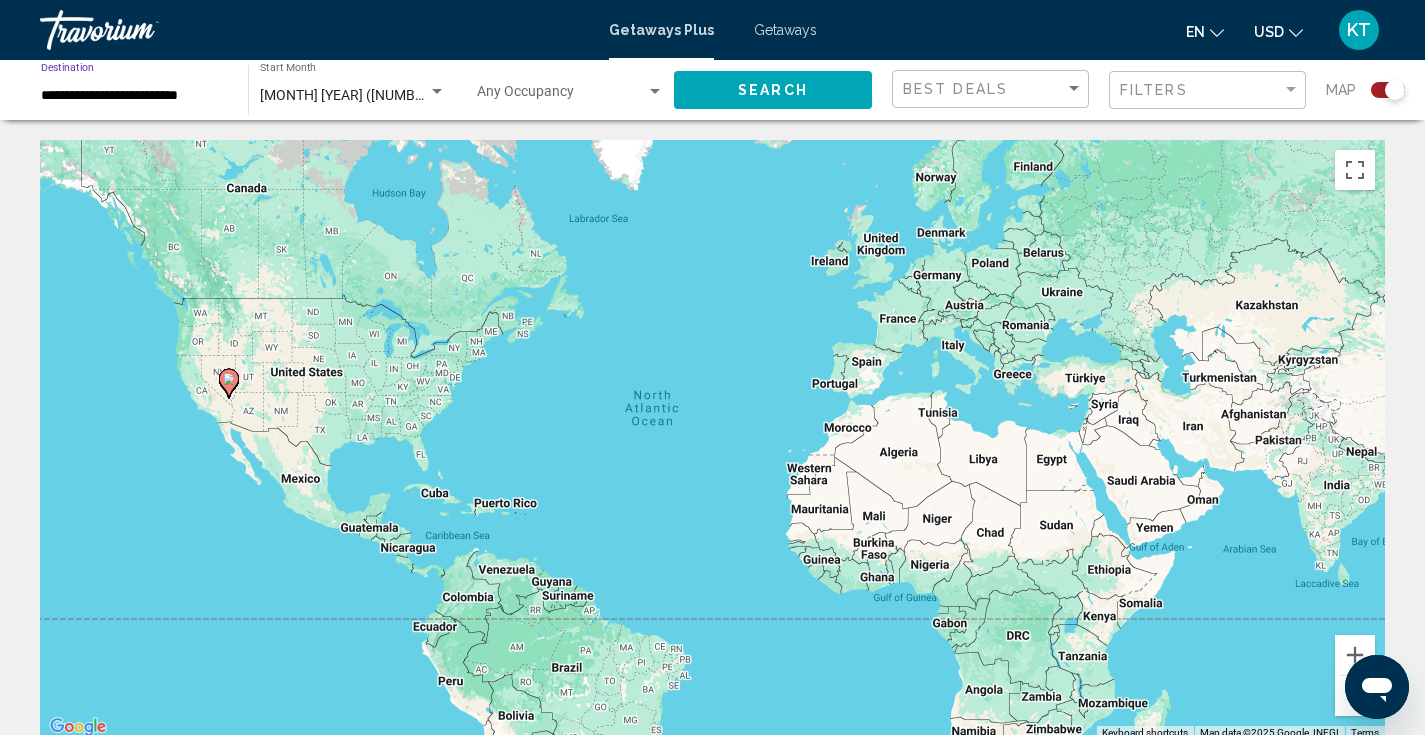 click on "Search" 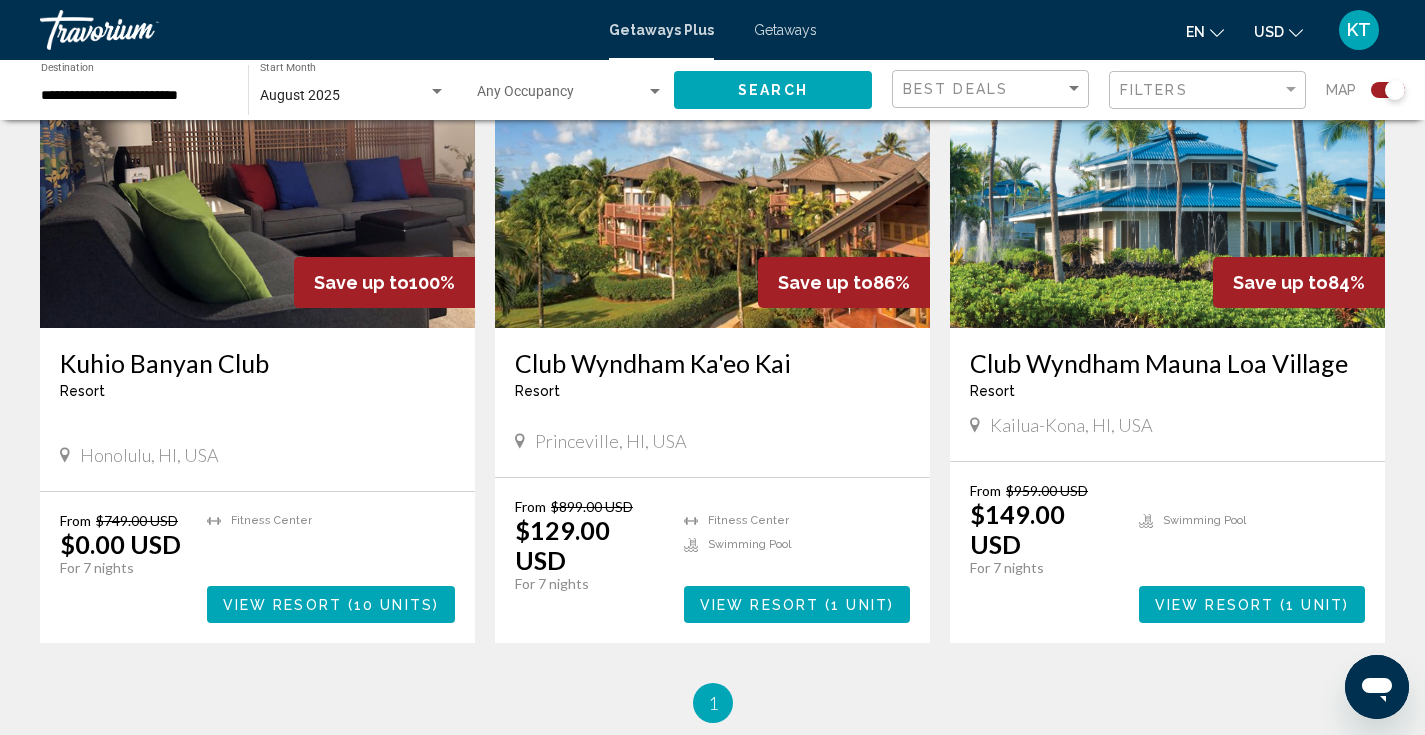 scroll, scrollTop: 835, scrollLeft: 0, axis: vertical 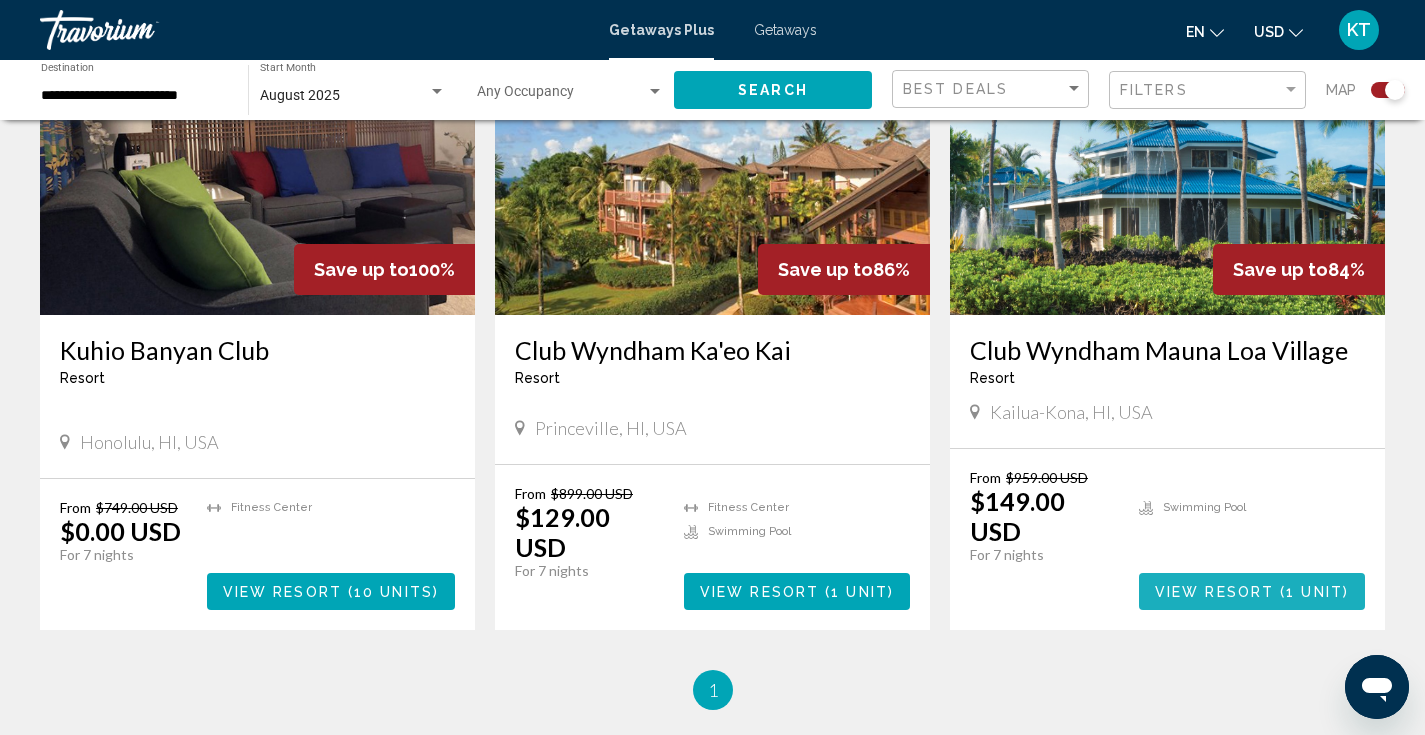 click on "View Resort" at bounding box center [1214, 592] 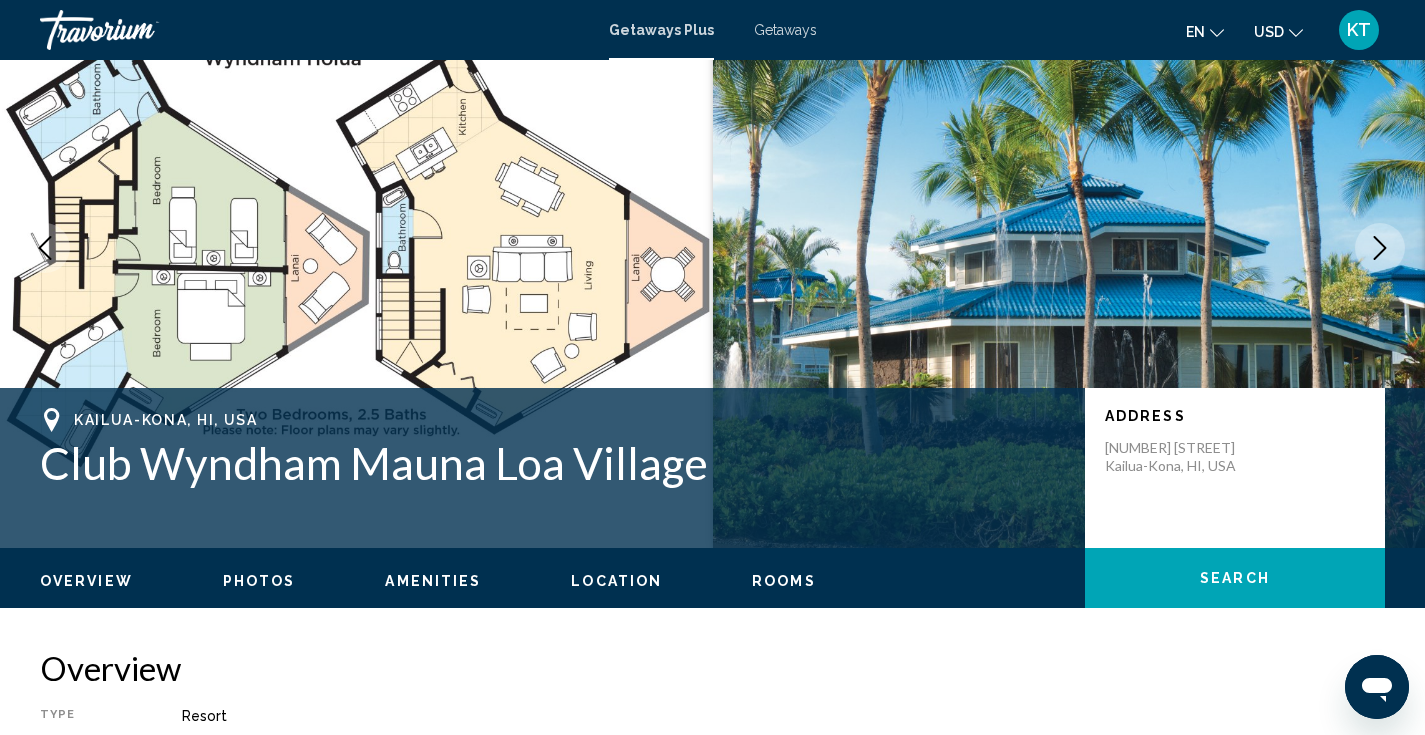 scroll, scrollTop: 123, scrollLeft: 0, axis: vertical 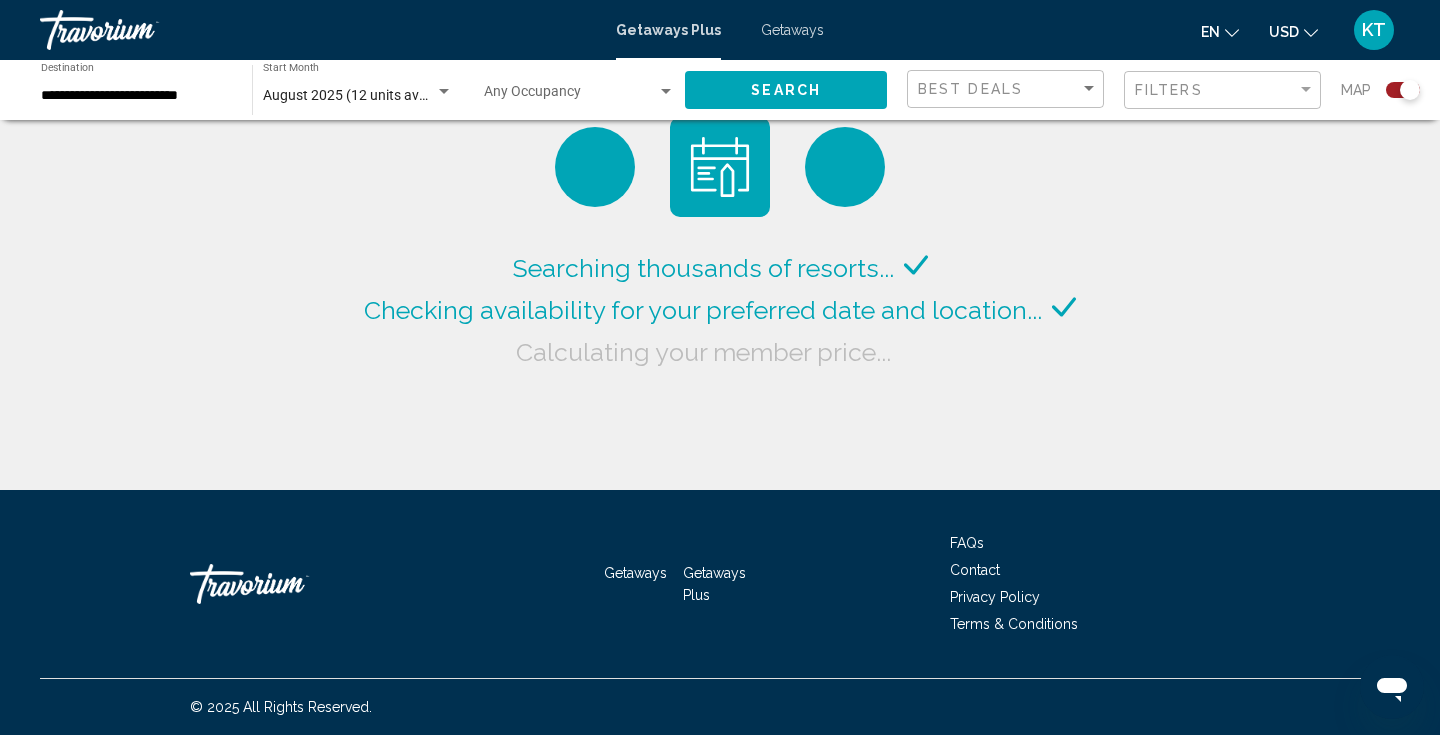 click on "August 2025 (12 units available)" at bounding box center [363, 95] 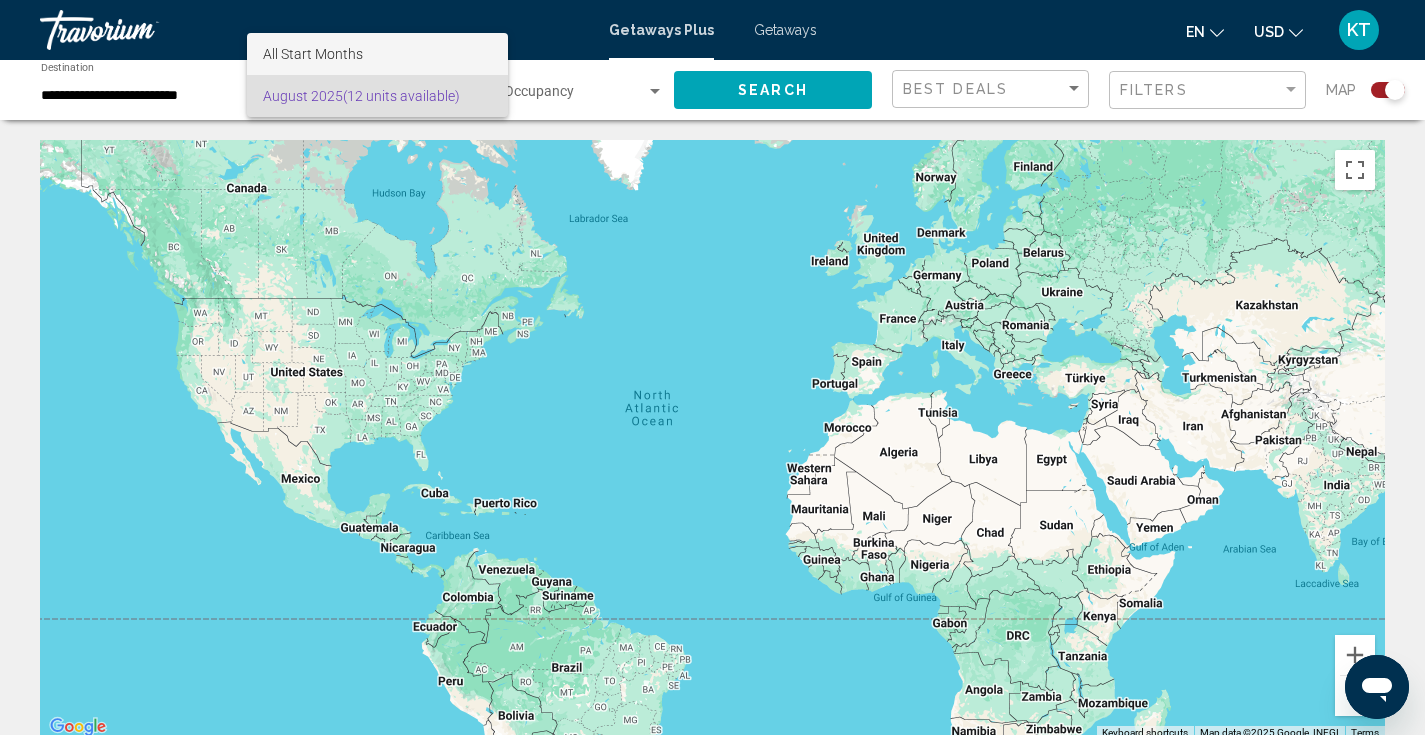 click on "All Start Months" at bounding box center (377, 54) 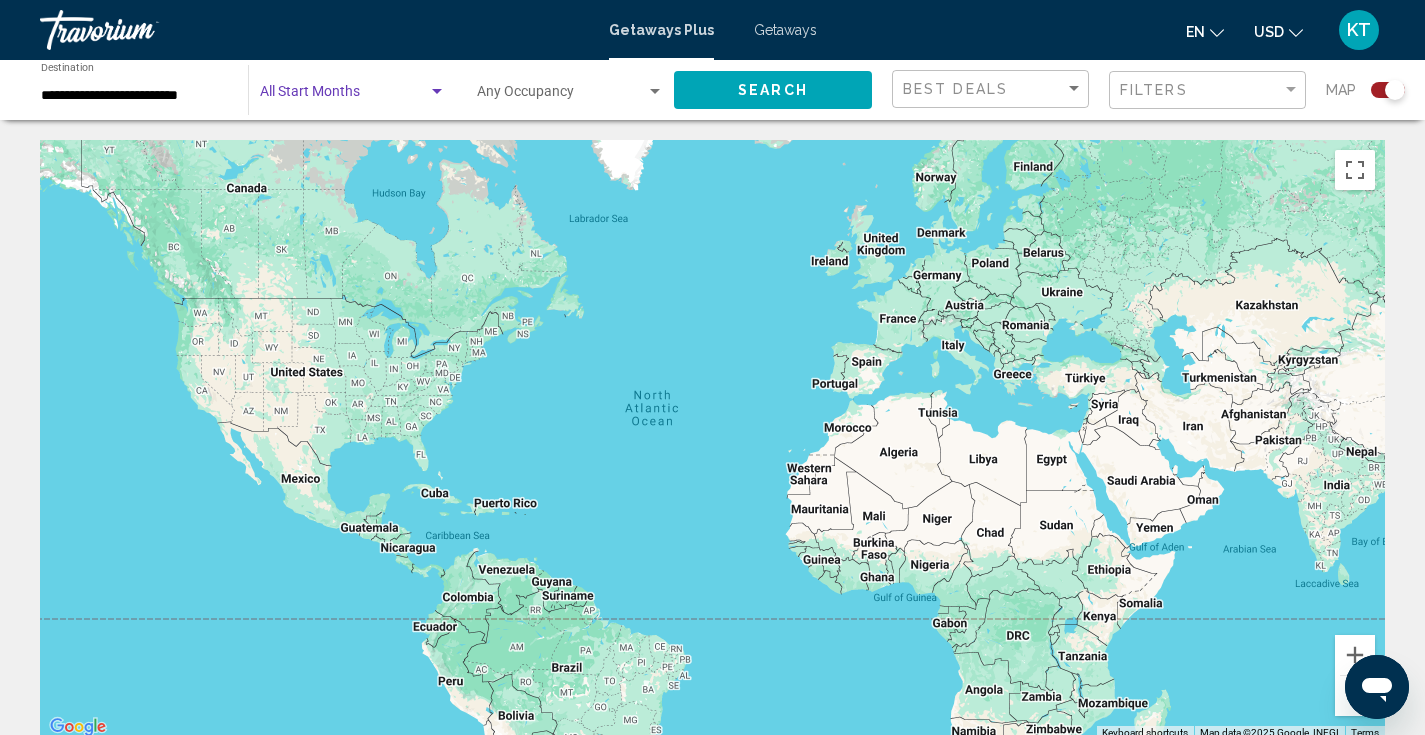 click at bounding box center (437, 92) 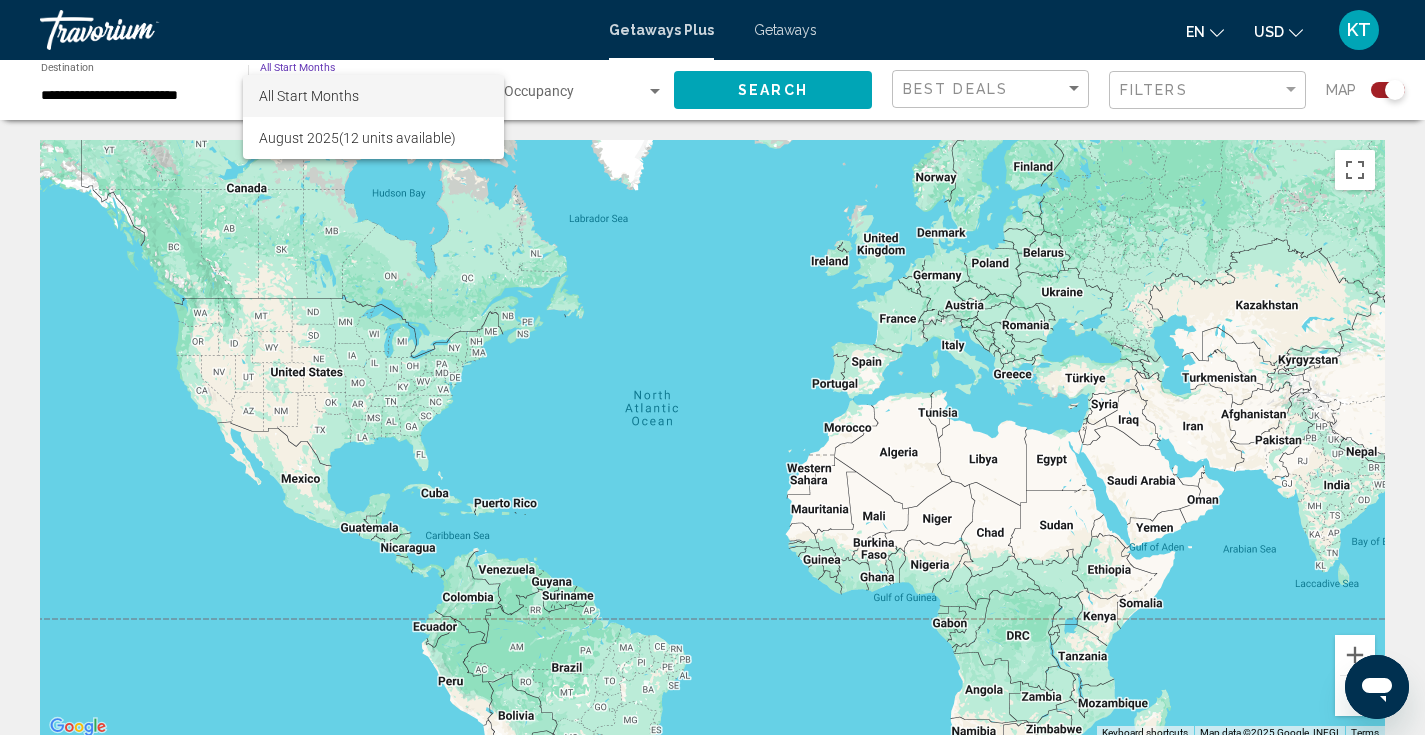 click at bounding box center [712, 367] 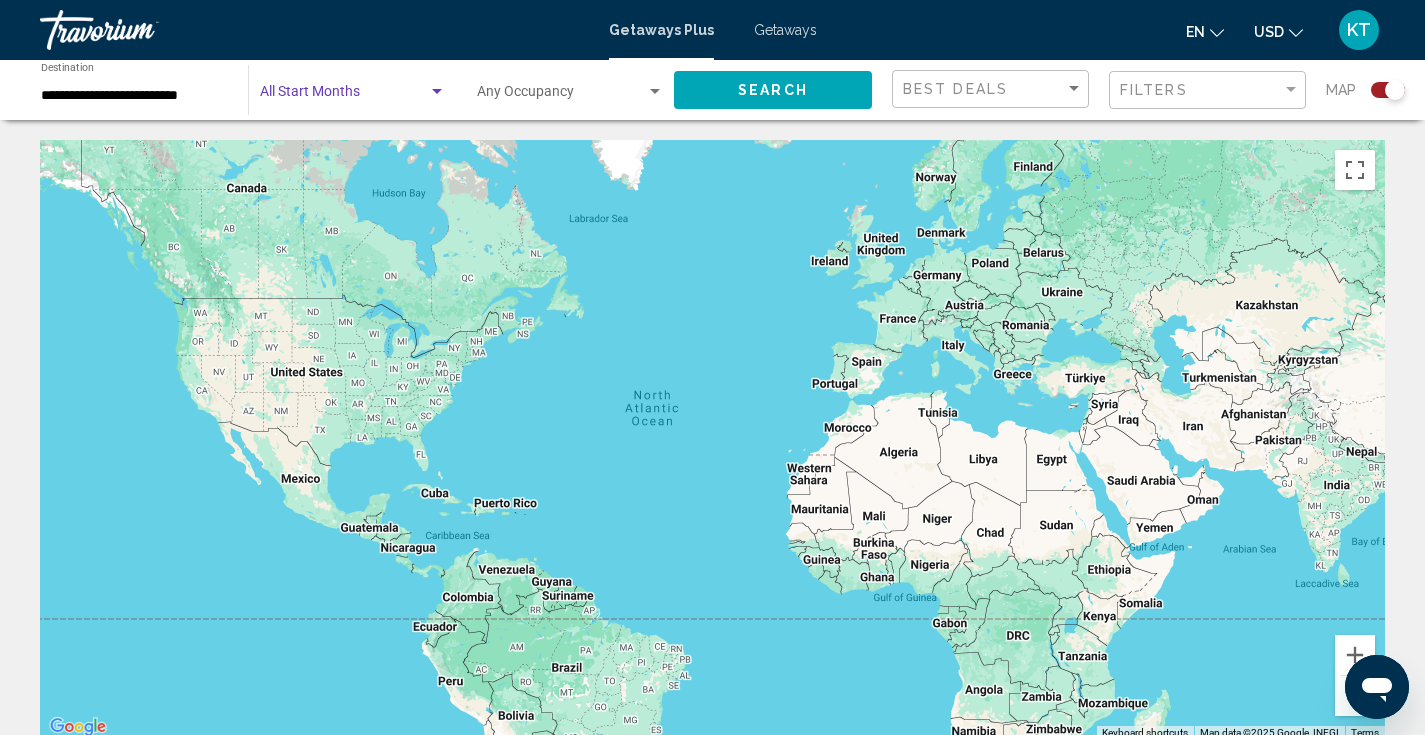 click at bounding box center (437, 92) 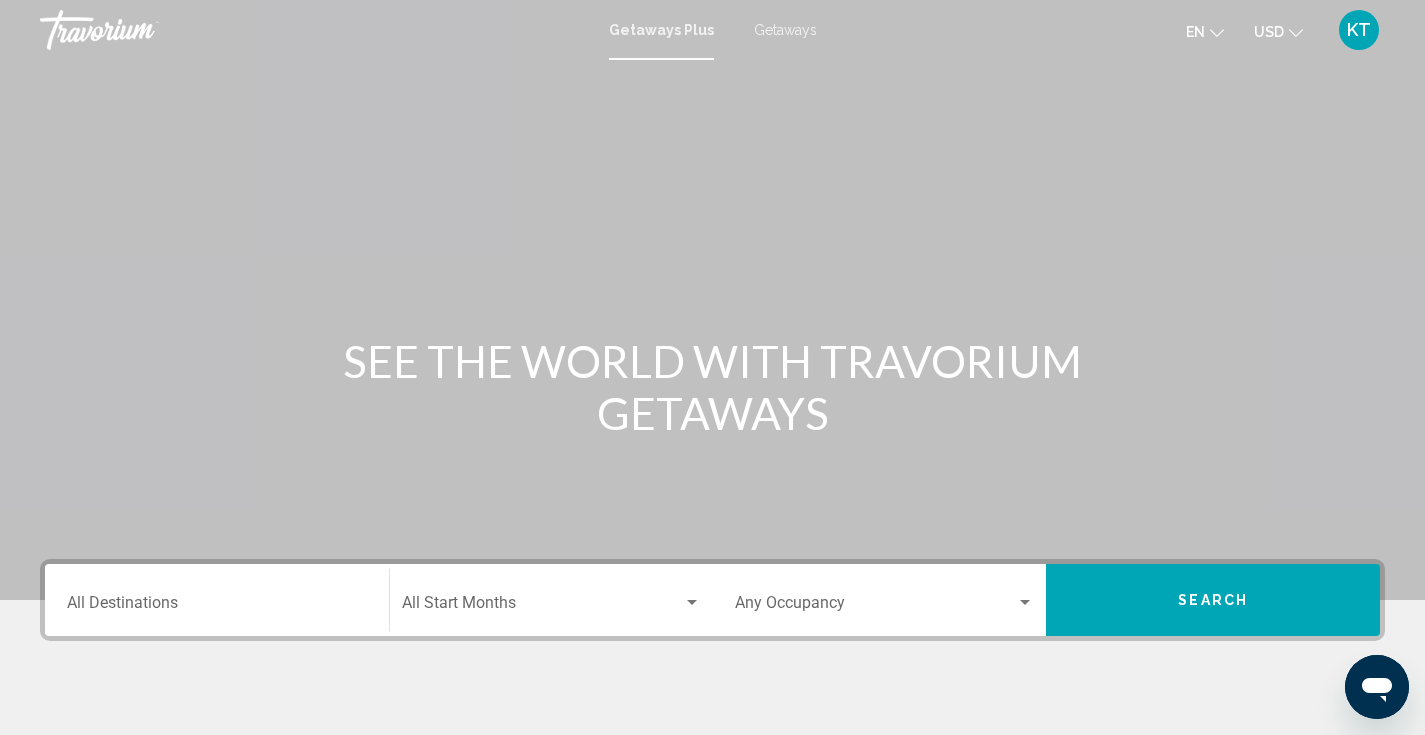 click on "Destination All Destinations" at bounding box center [217, 607] 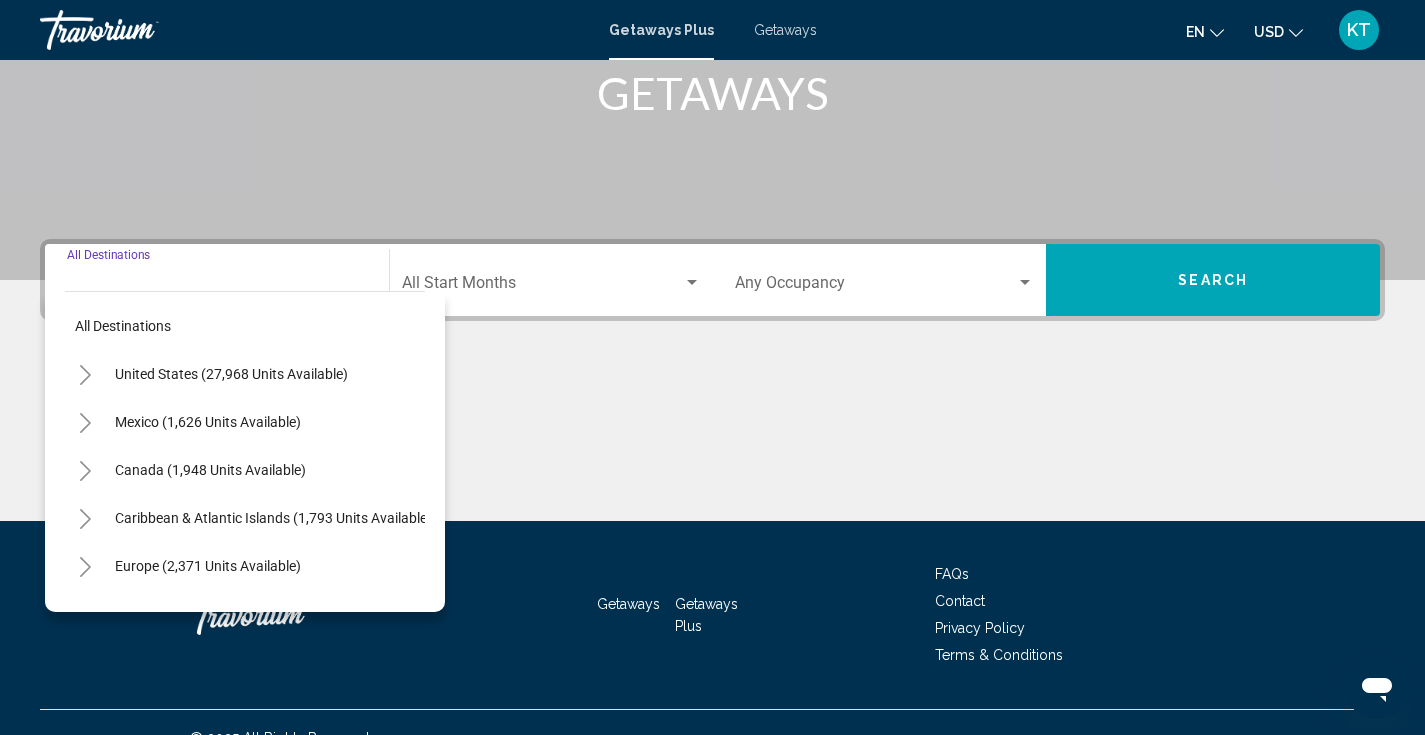 scroll, scrollTop: 351, scrollLeft: 0, axis: vertical 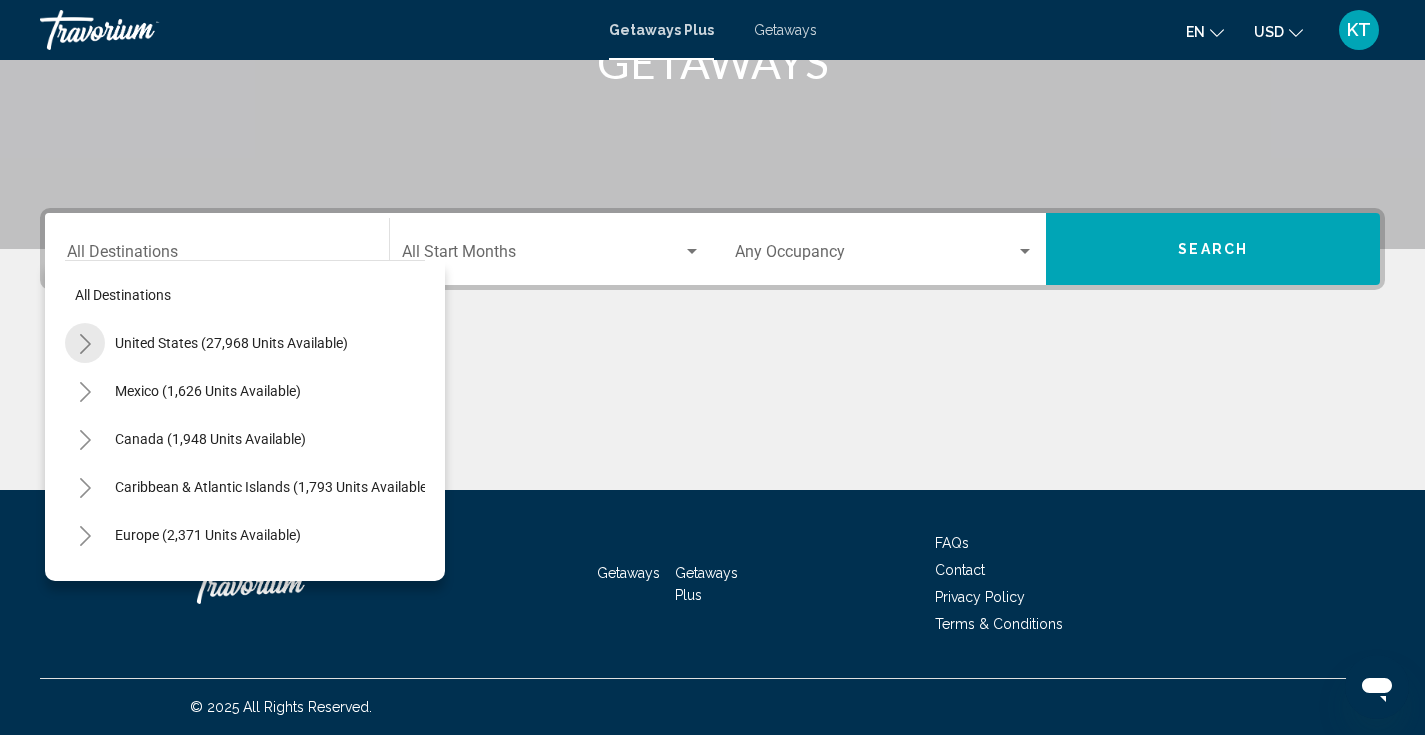 click 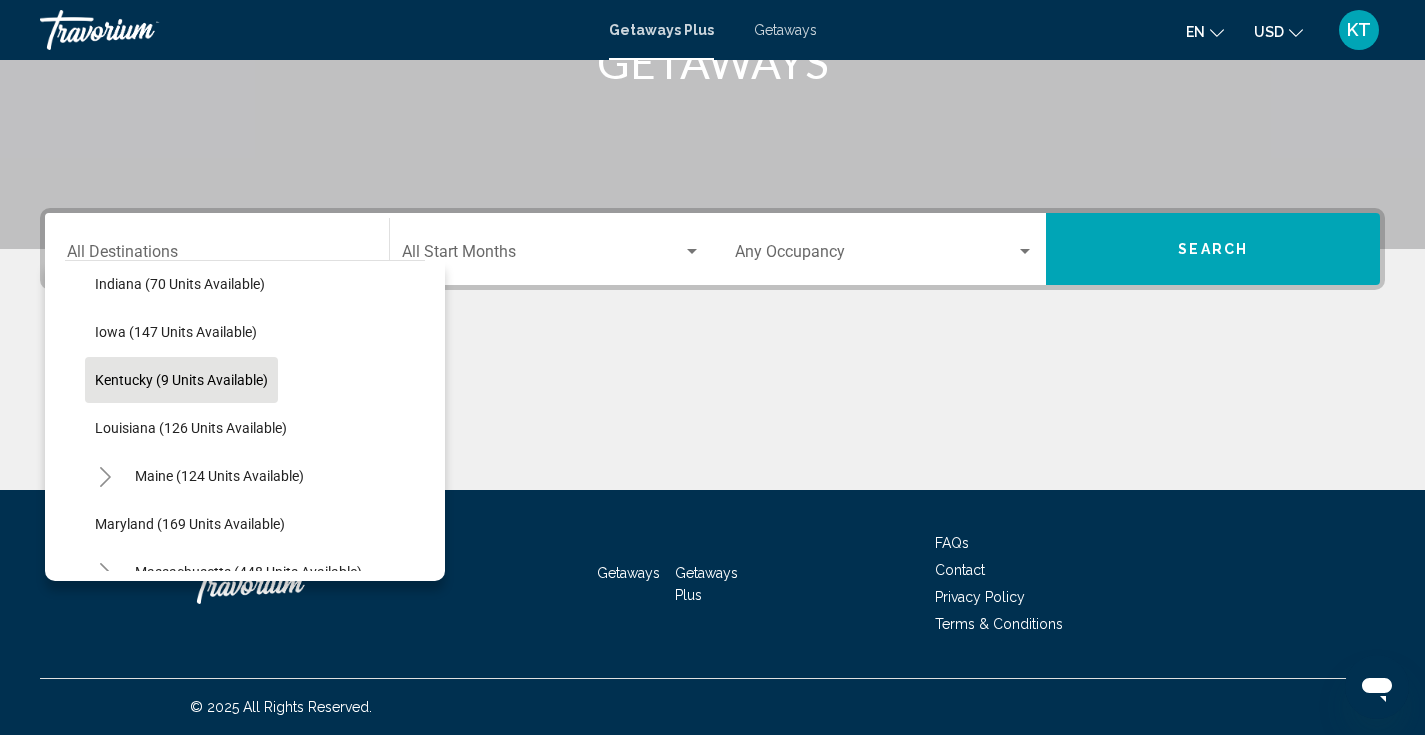 scroll, scrollTop: 326, scrollLeft: 0, axis: vertical 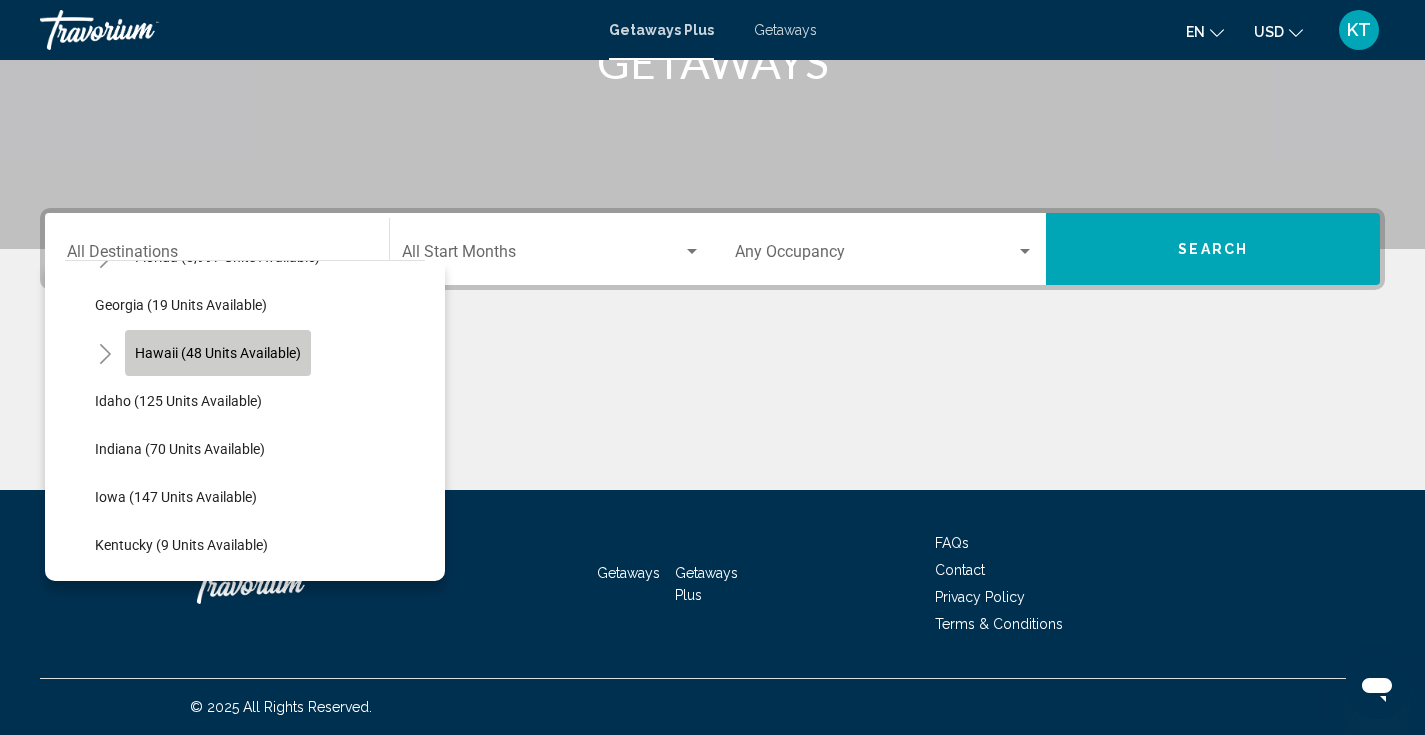 click on "Hawaii (48 units available)" 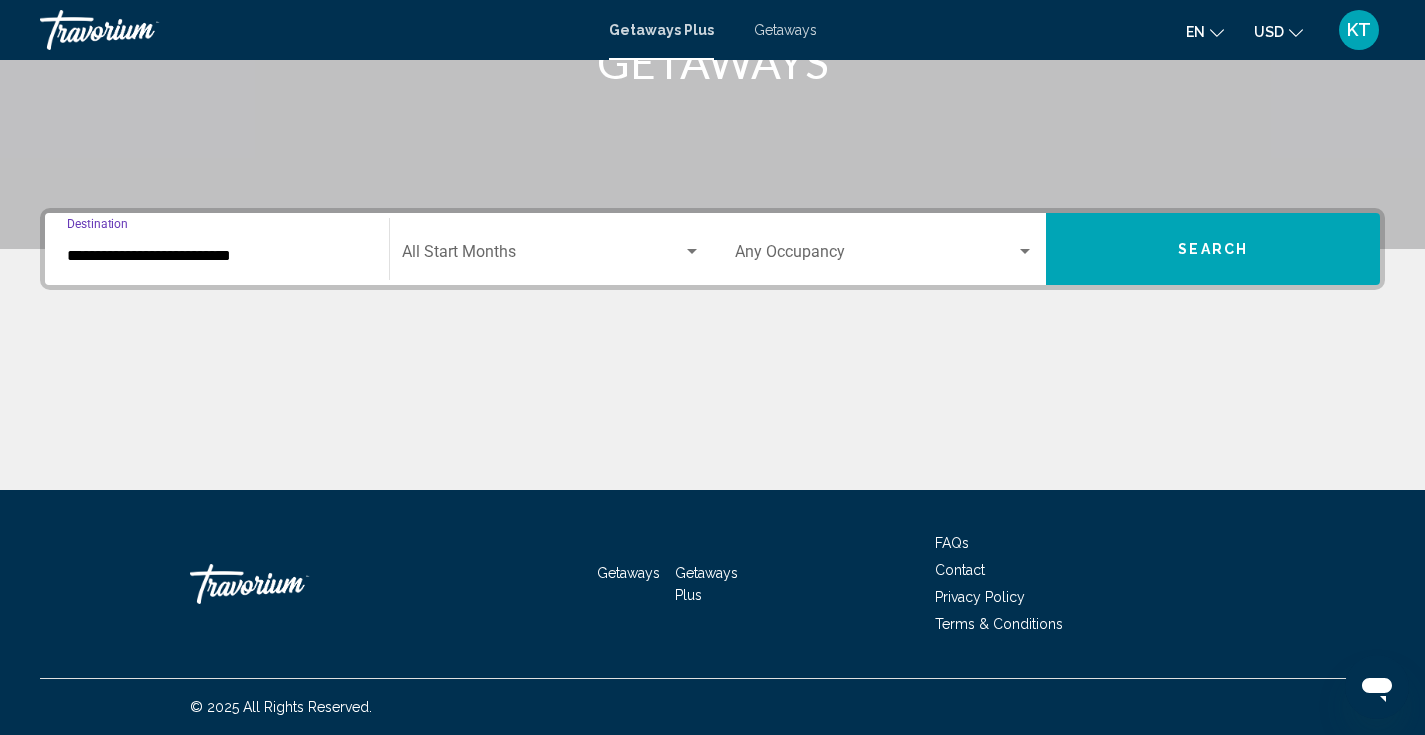 click at bounding box center [542, 256] 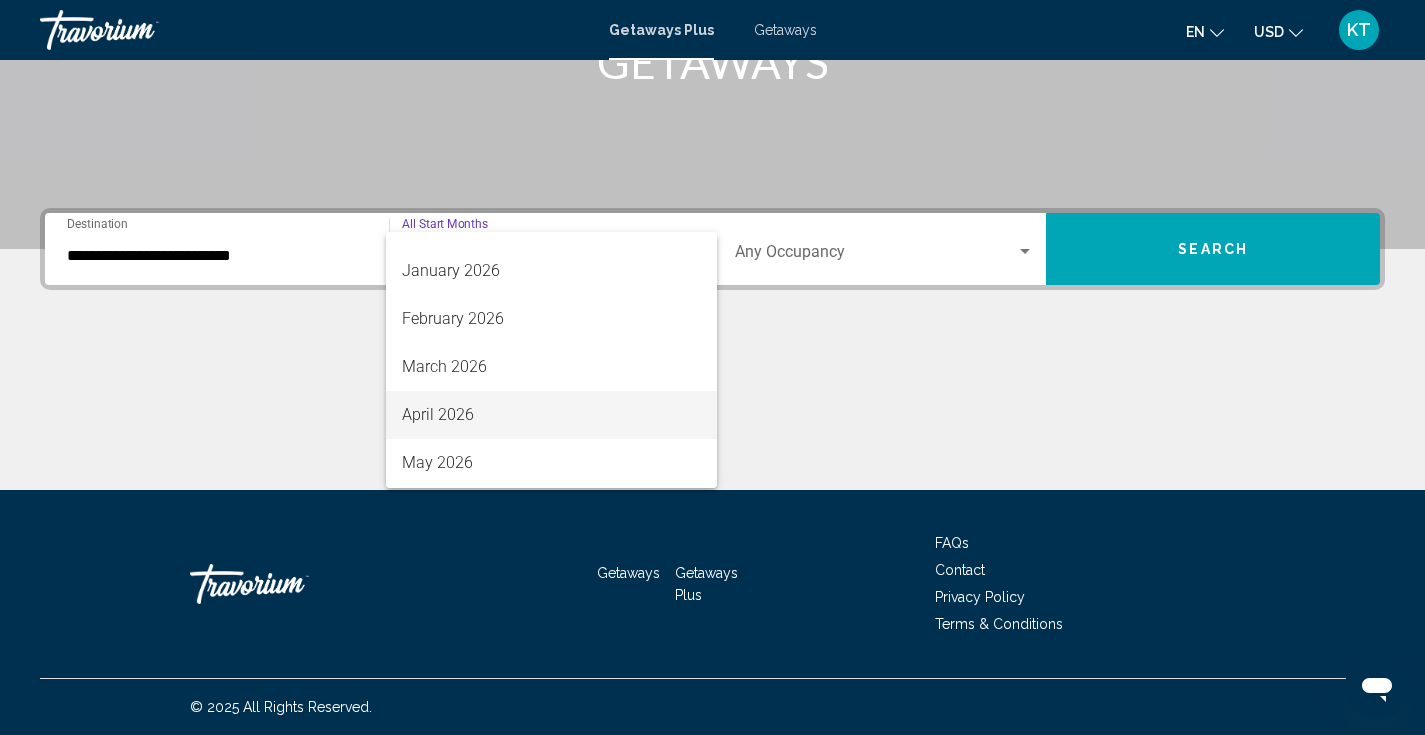 scroll, scrollTop: 232, scrollLeft: 0, axis: vertical 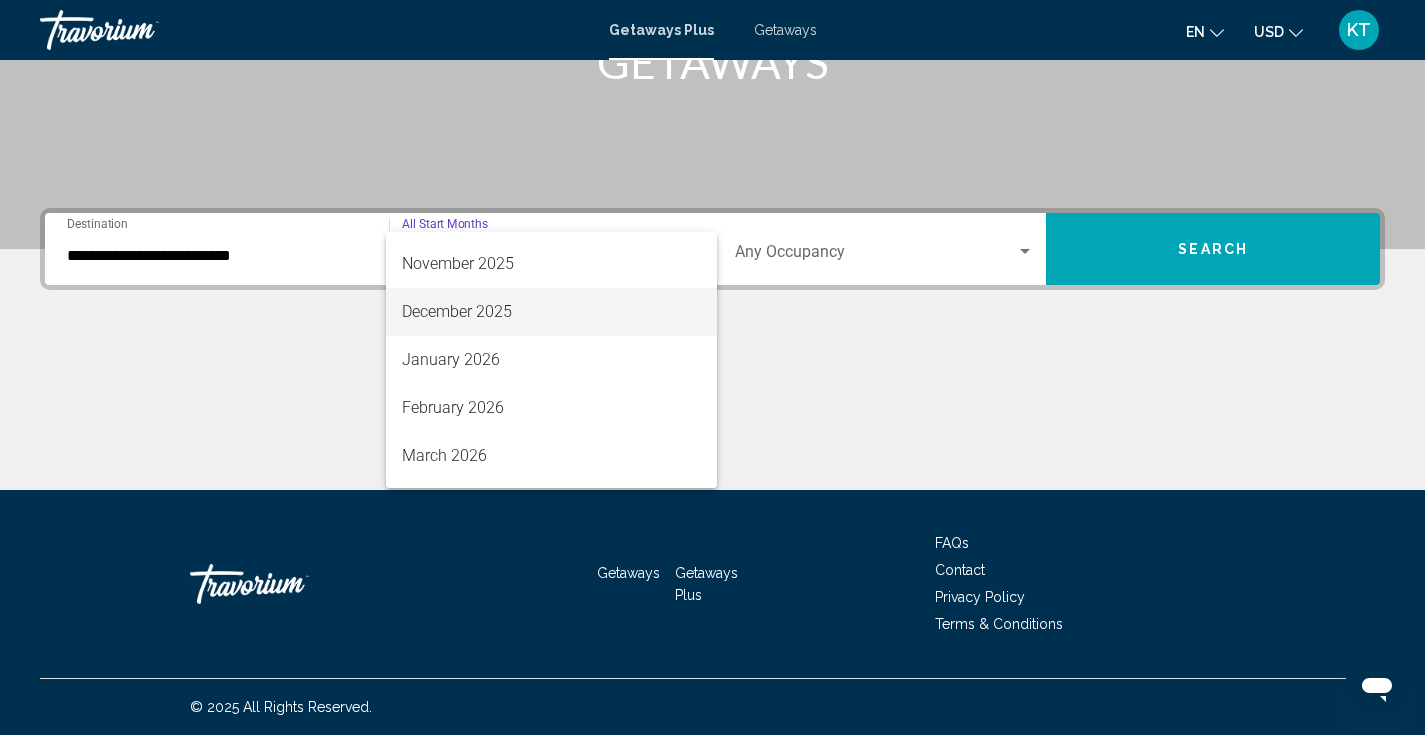 click on "December 2025" at bounding box center [551, 312] 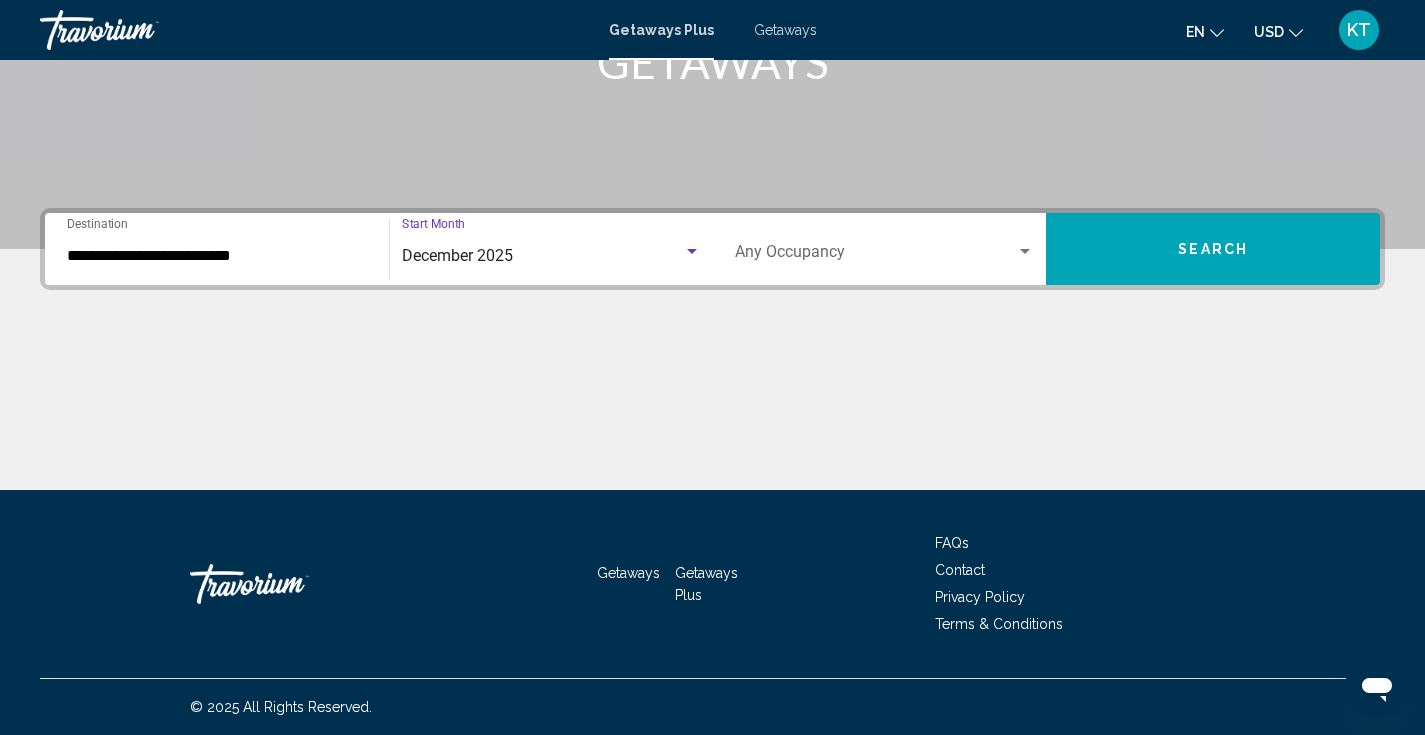 click on "Search" at bounding box center [1213, 249] 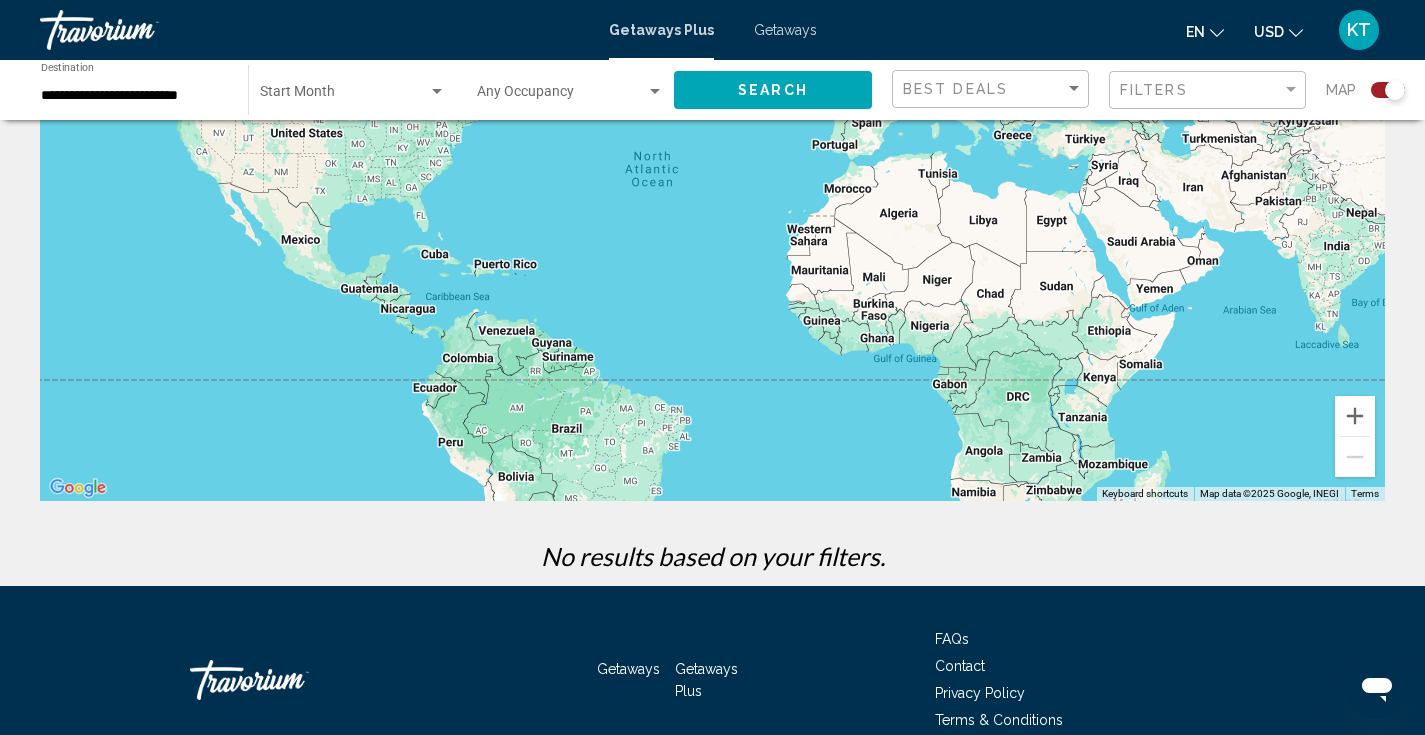 scroll, scrollTop: 0, scrollLeft: 0, axis: both 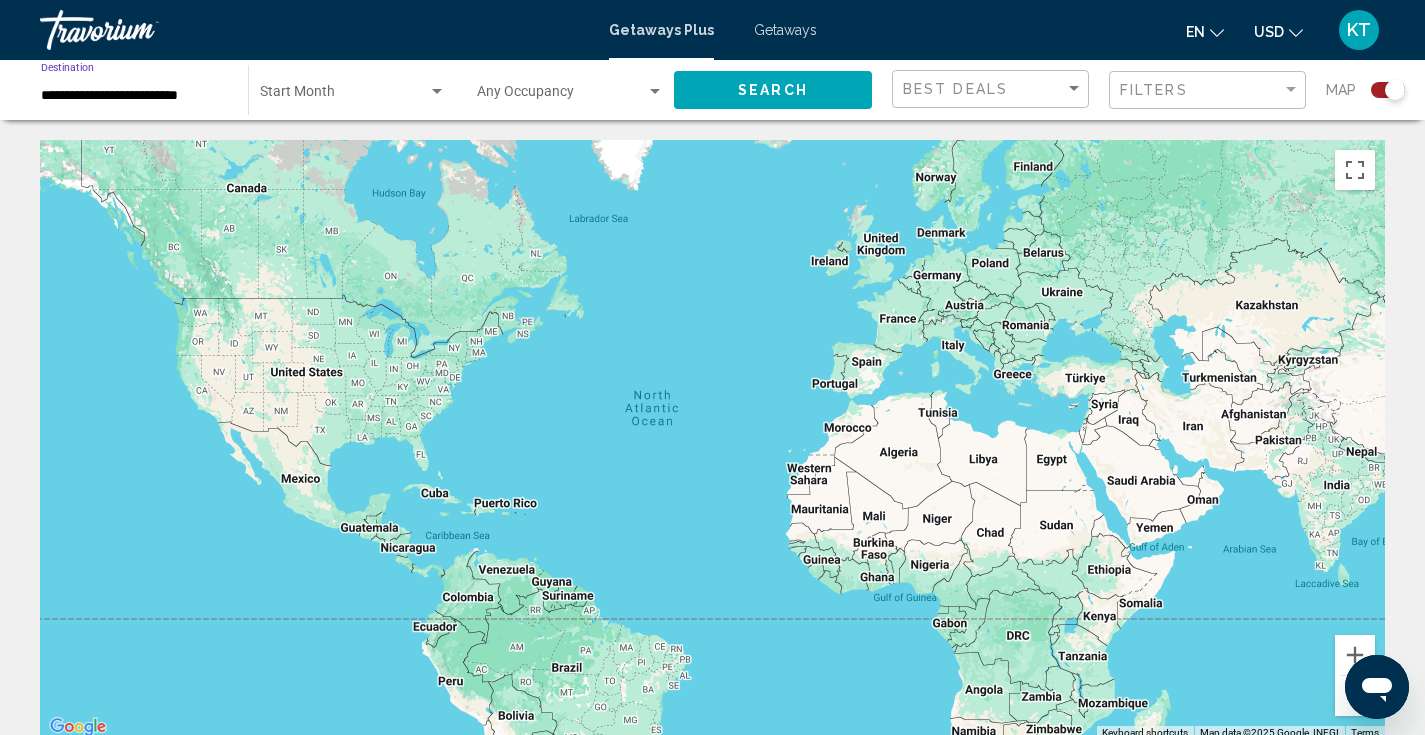click on "**********" at bounding box center [134, 96] 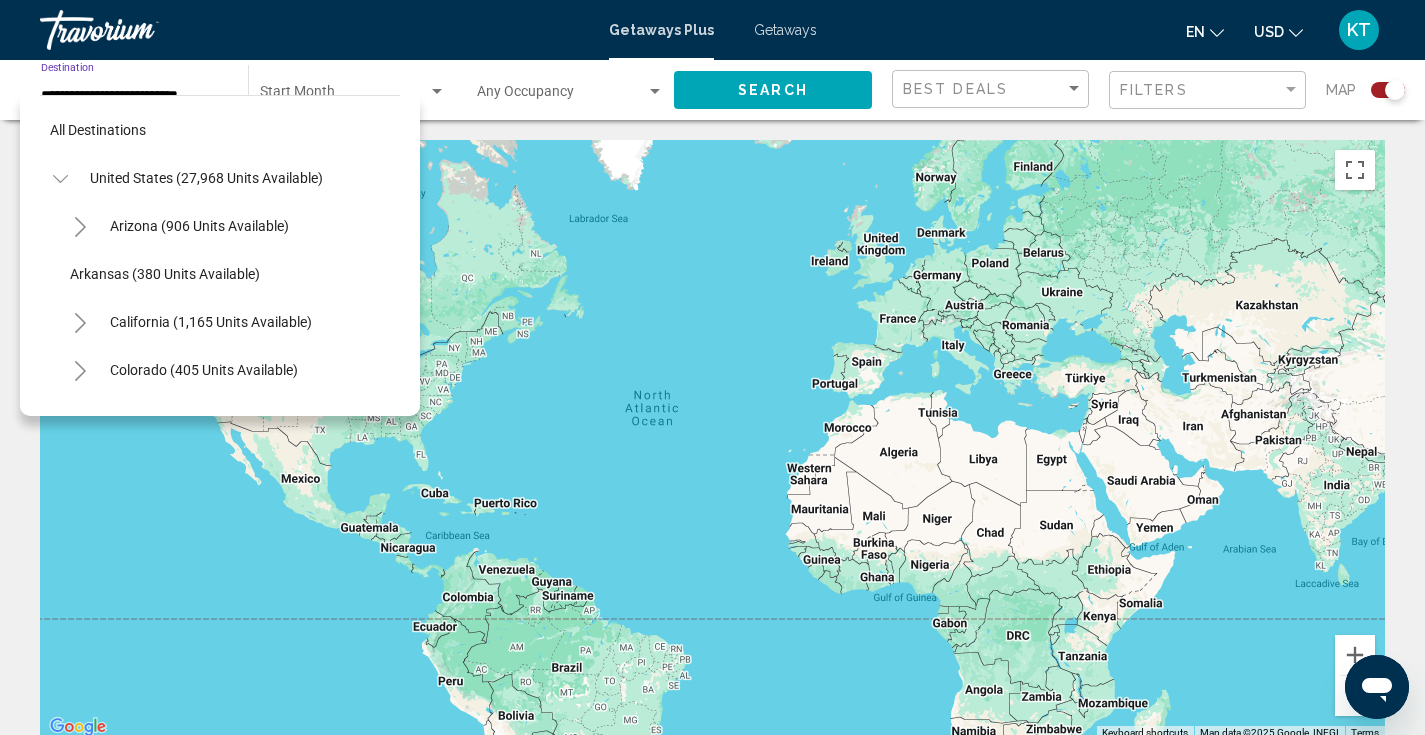 scroll, scrollTop: 270, scrollLeft: 0, axis: vertical 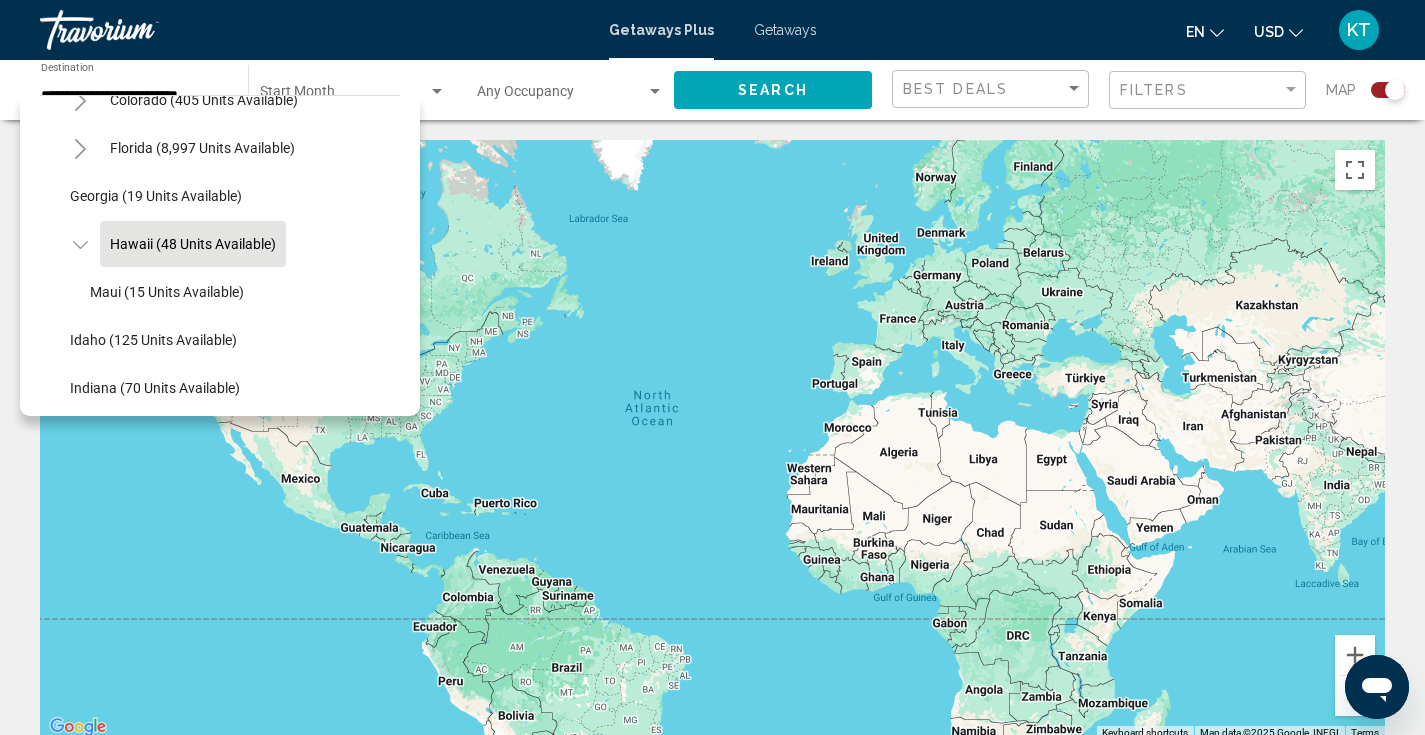 click on "**********" 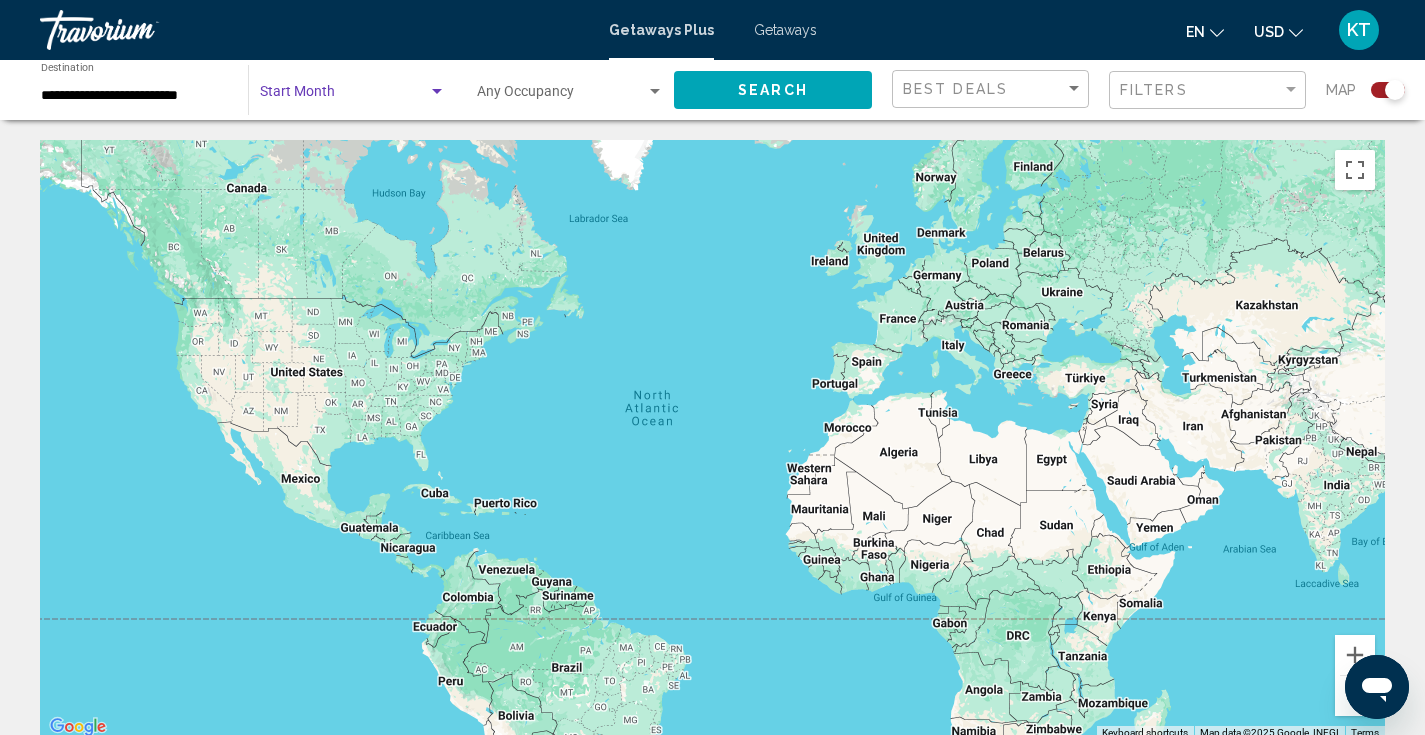 click at bounding box center [344, 96] 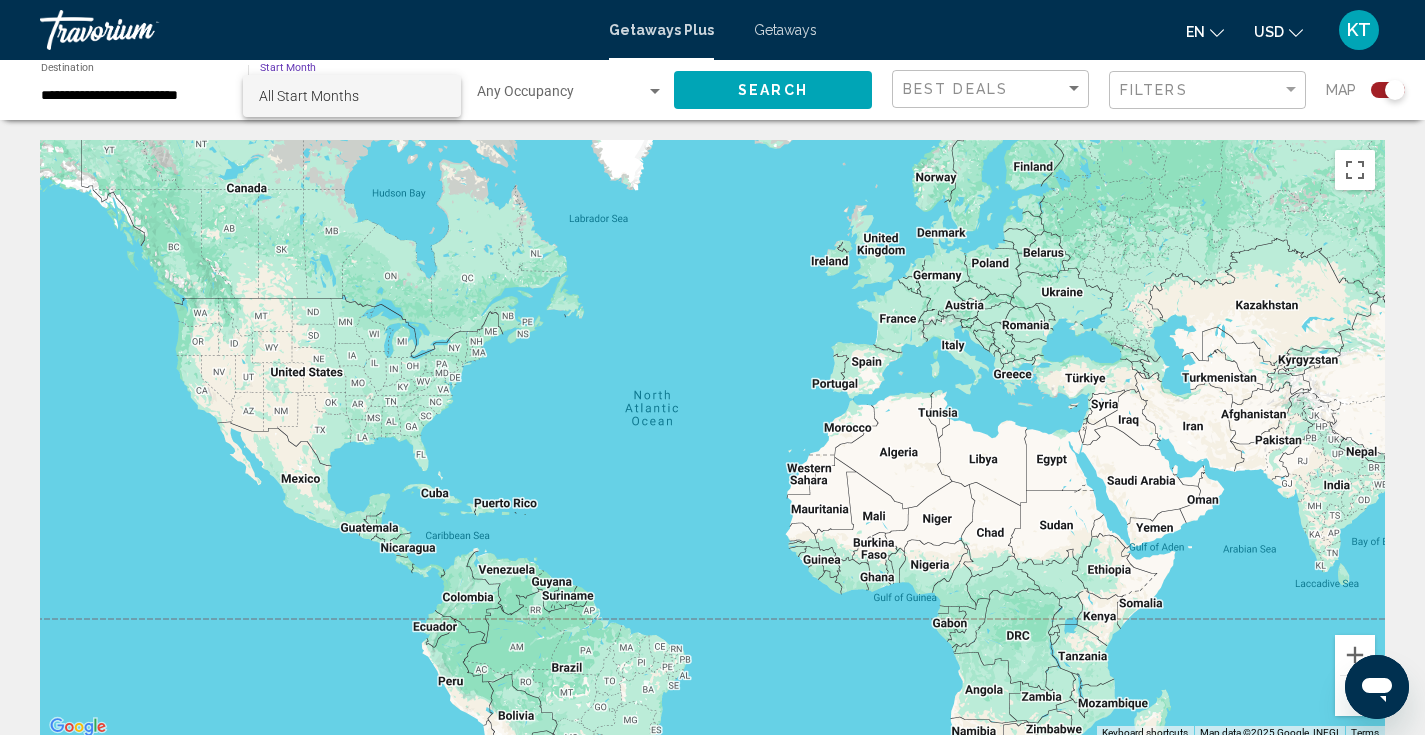 click on "All Start Months" at bounding box center [352, 96] 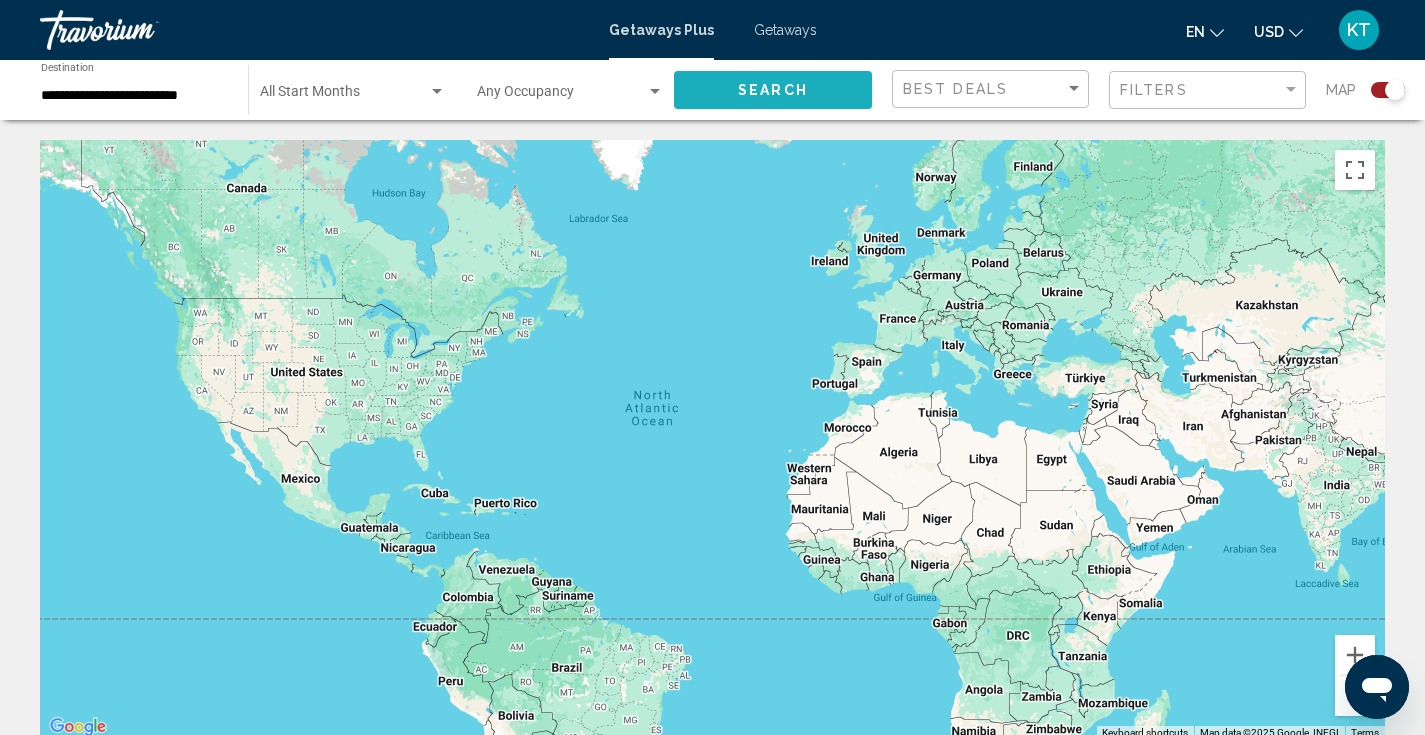 click on "Search" 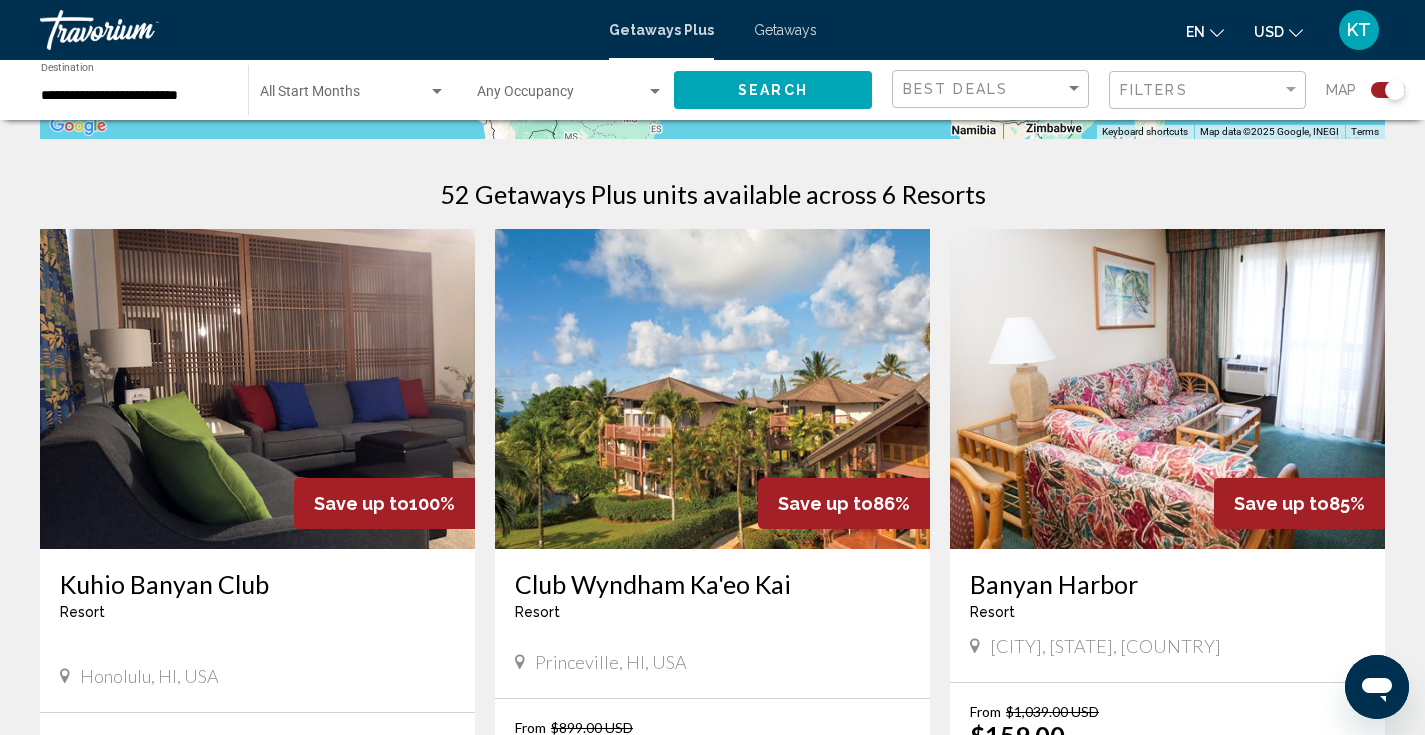 scroll, scrollTop: 872, scrollLeft: 0, axis: vertical 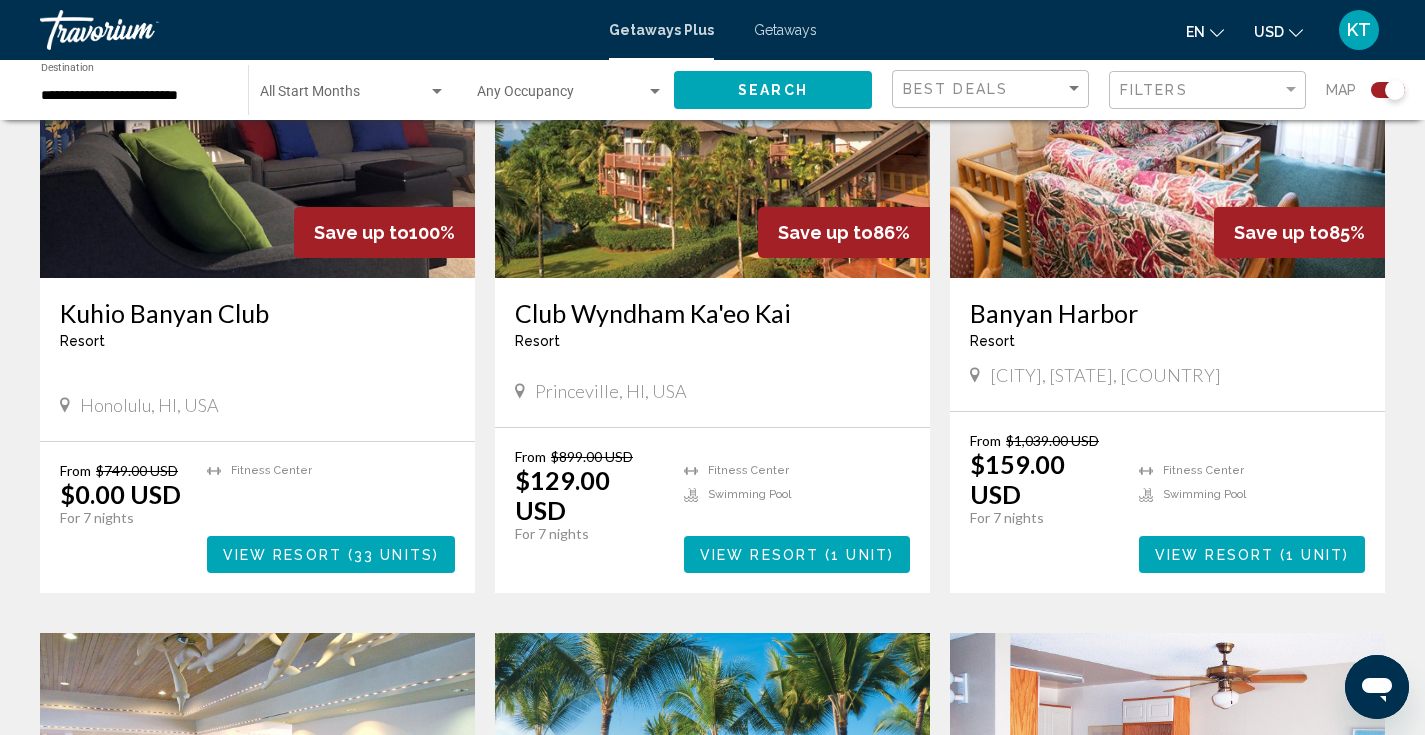 click on "View Resort" at bounding box center (282, 555) 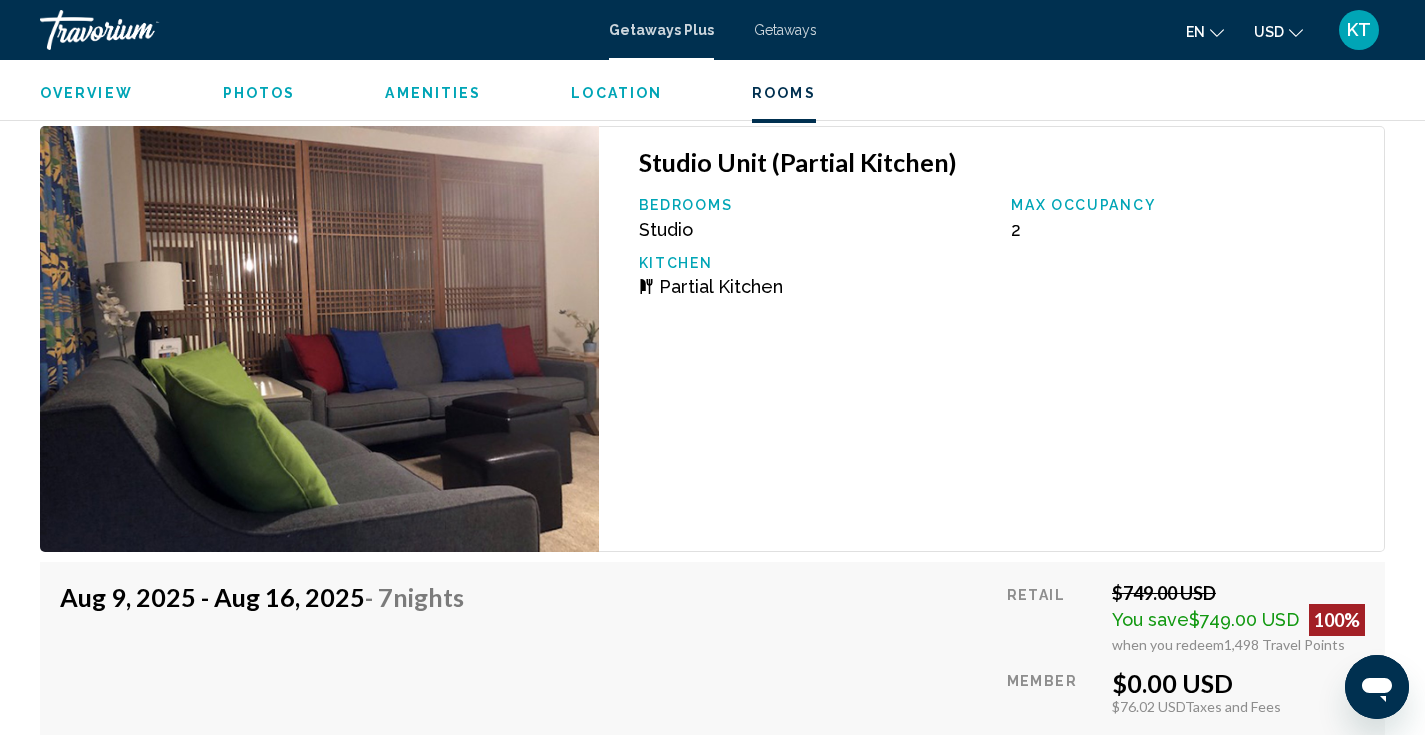 scroll, scrollTop: 3252, scrollLeft: 0, axis: vertical 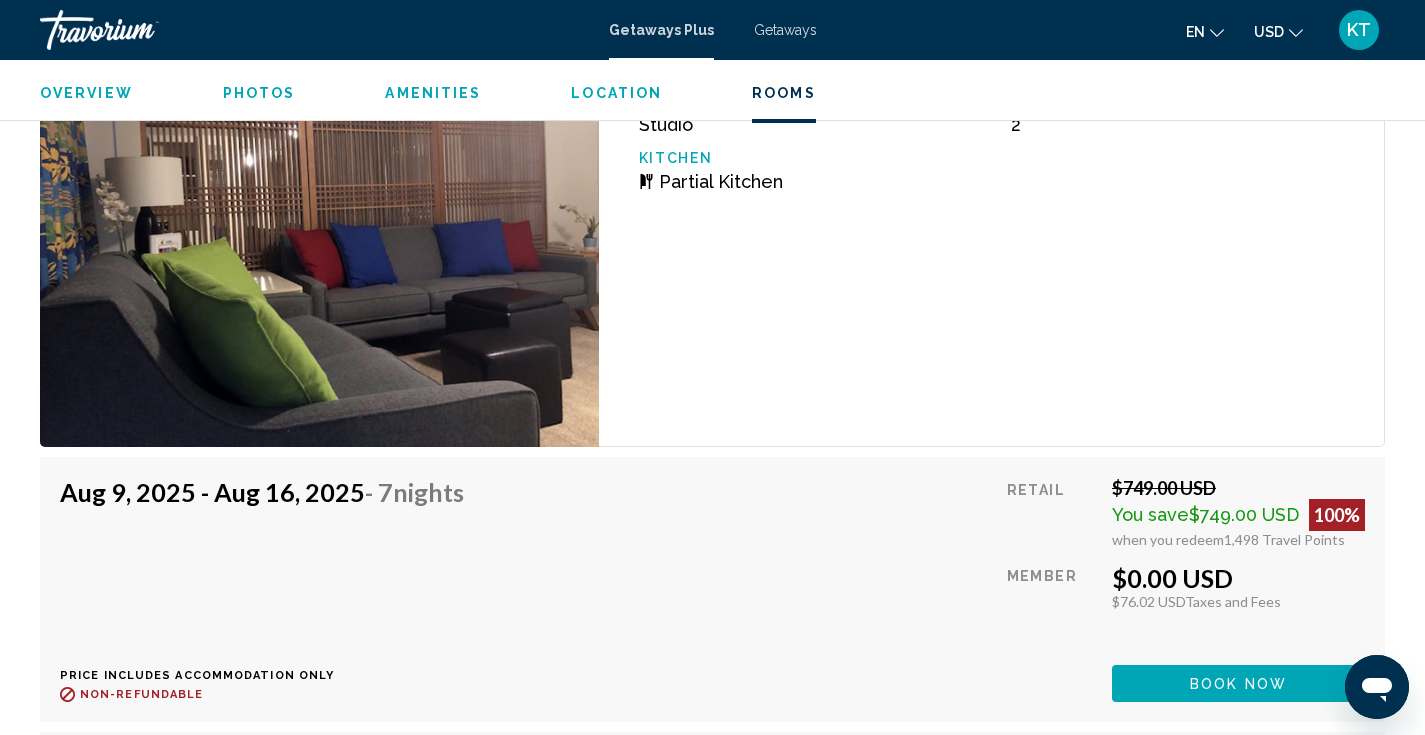click on "Book now" at bounding box center [1238, 684] 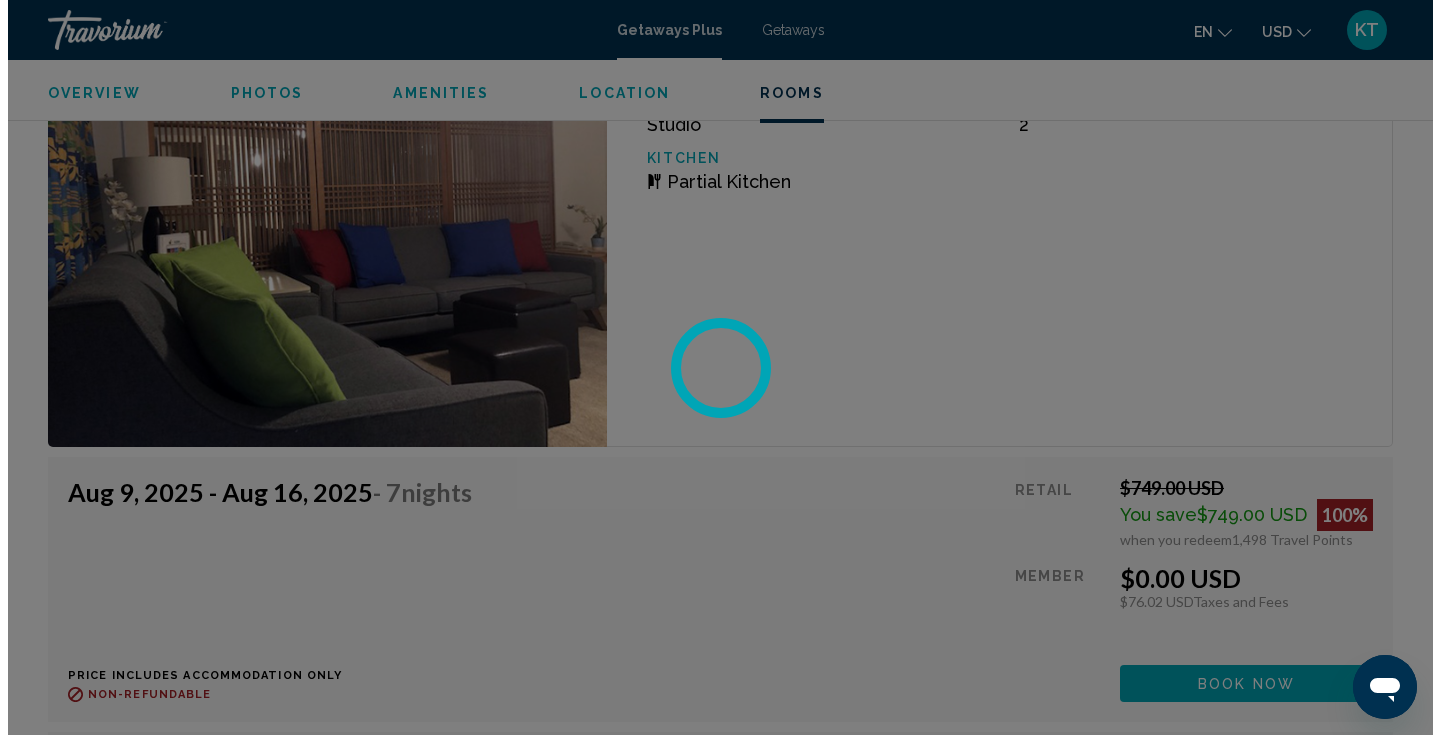 scroll, scrollTop: 0, scrollLeft: 0, axis: both 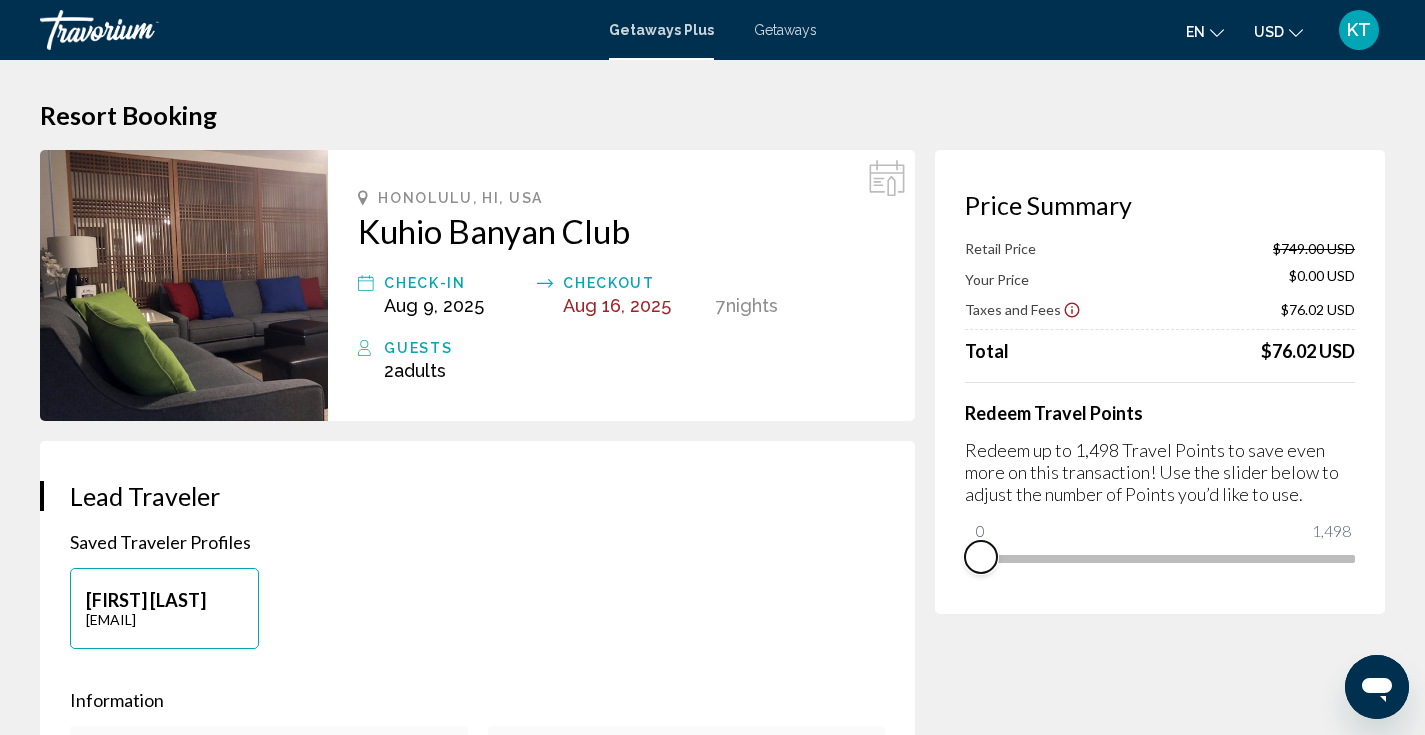 drag, startPoint x: 1332, startPoint y: 582, endPoint x: 858, endPoint y: 574, distance: 474.0675 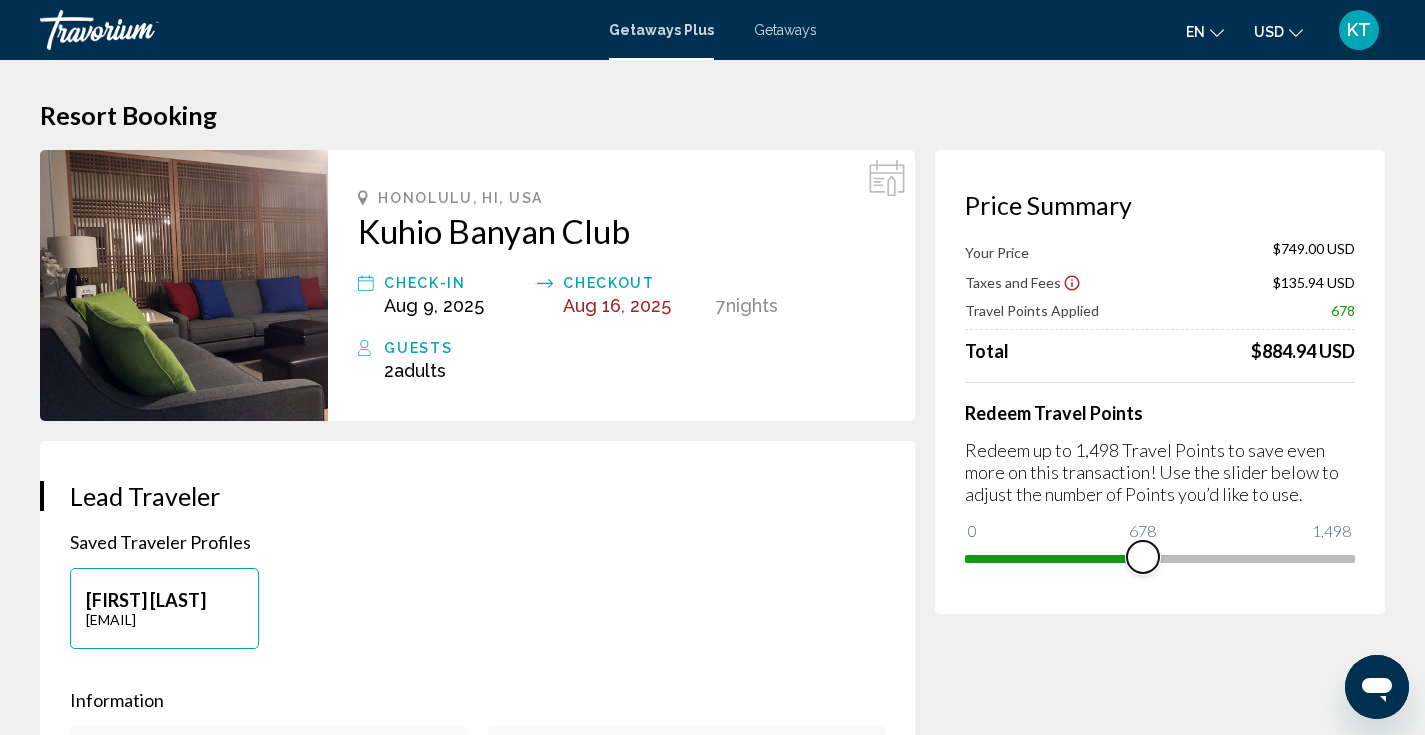 drag, startPoint x: 979, startPoint y: 531, endPoint x: 1144, endPoint y: 533, distance: 165.01212 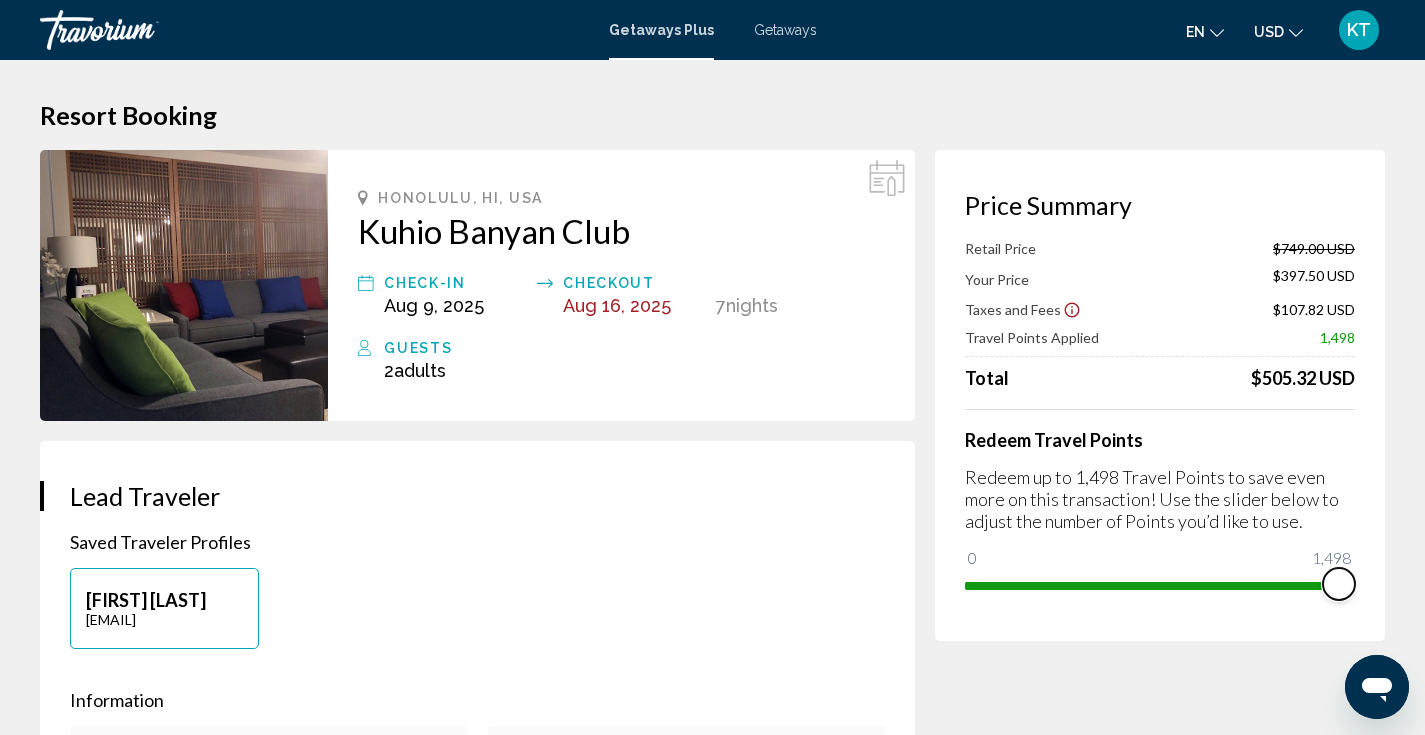 drag, startPoint x: 1159, startPoint y: 585, endPoint x: 1356, endPoint y: 585, distance: 197 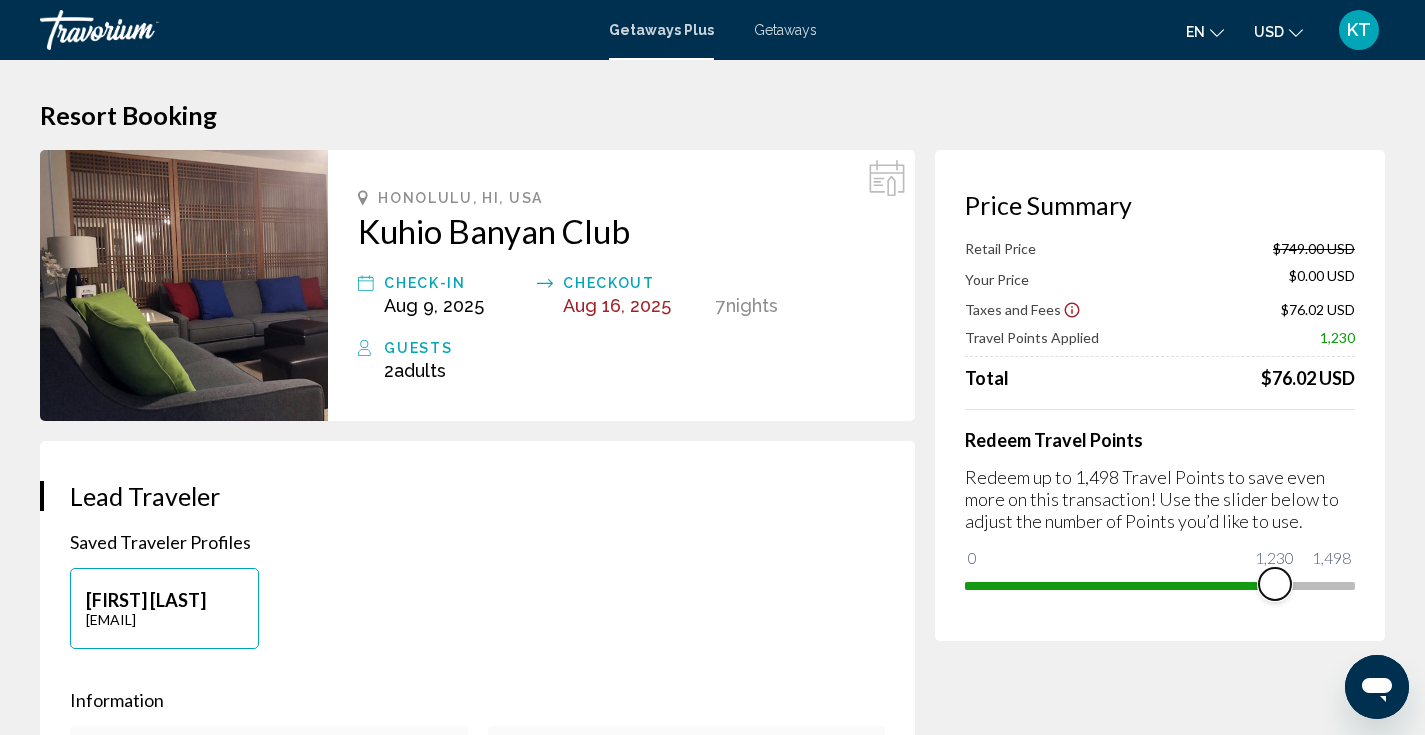 drag, startPoint x: 1341, startPoint y: 576, endPoint x: 1275, endPoint y: 576, distance: 66 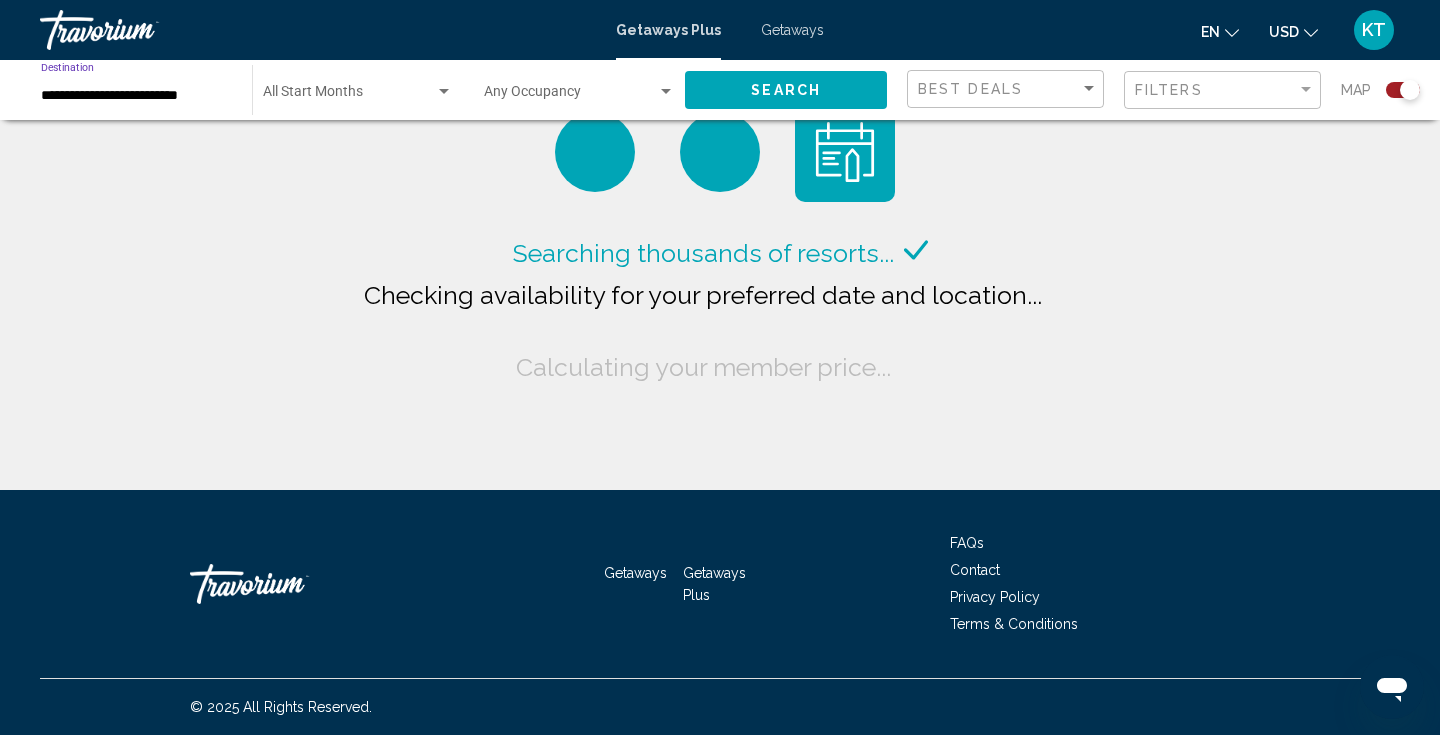 click on "**********" at bounding box center [136, 96] 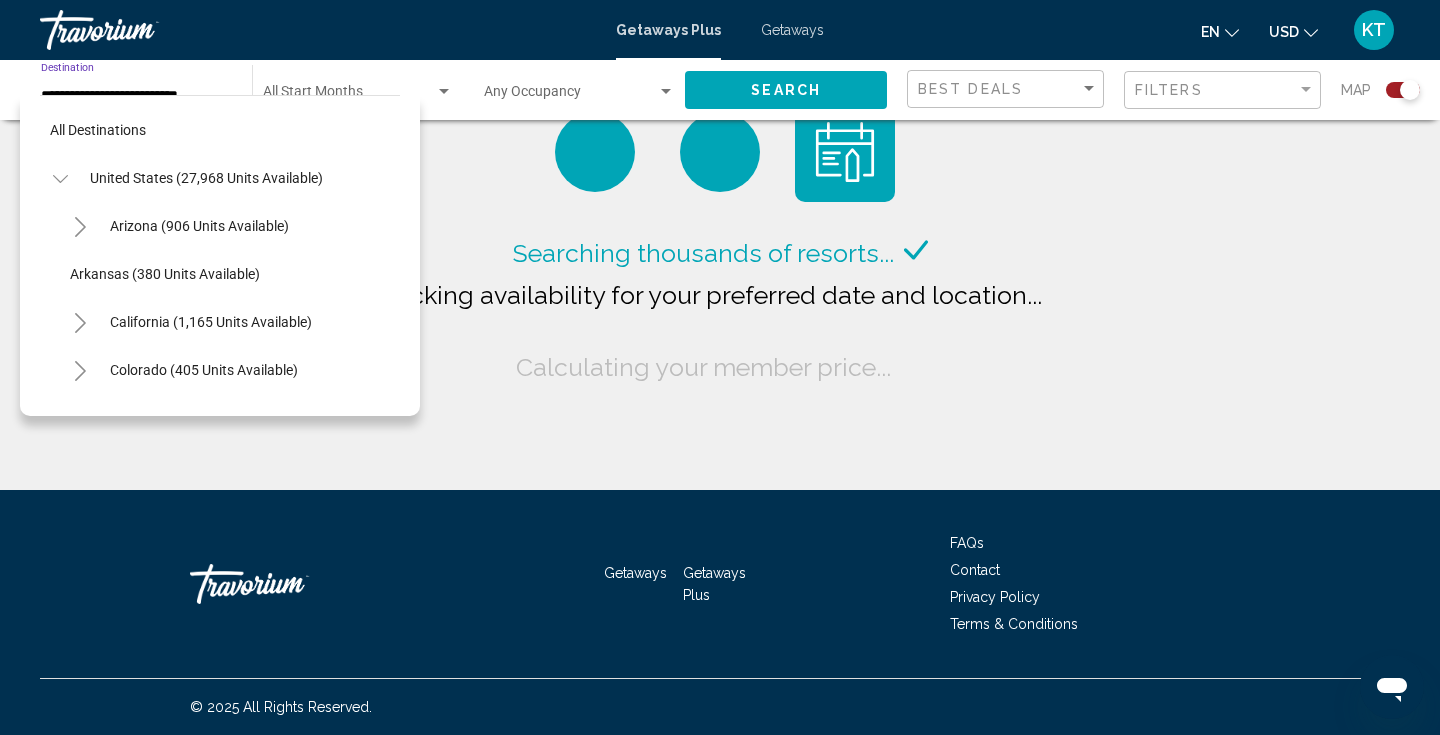 scroll, scrollTop: 270, scrollLeft: 0, axis: vertical 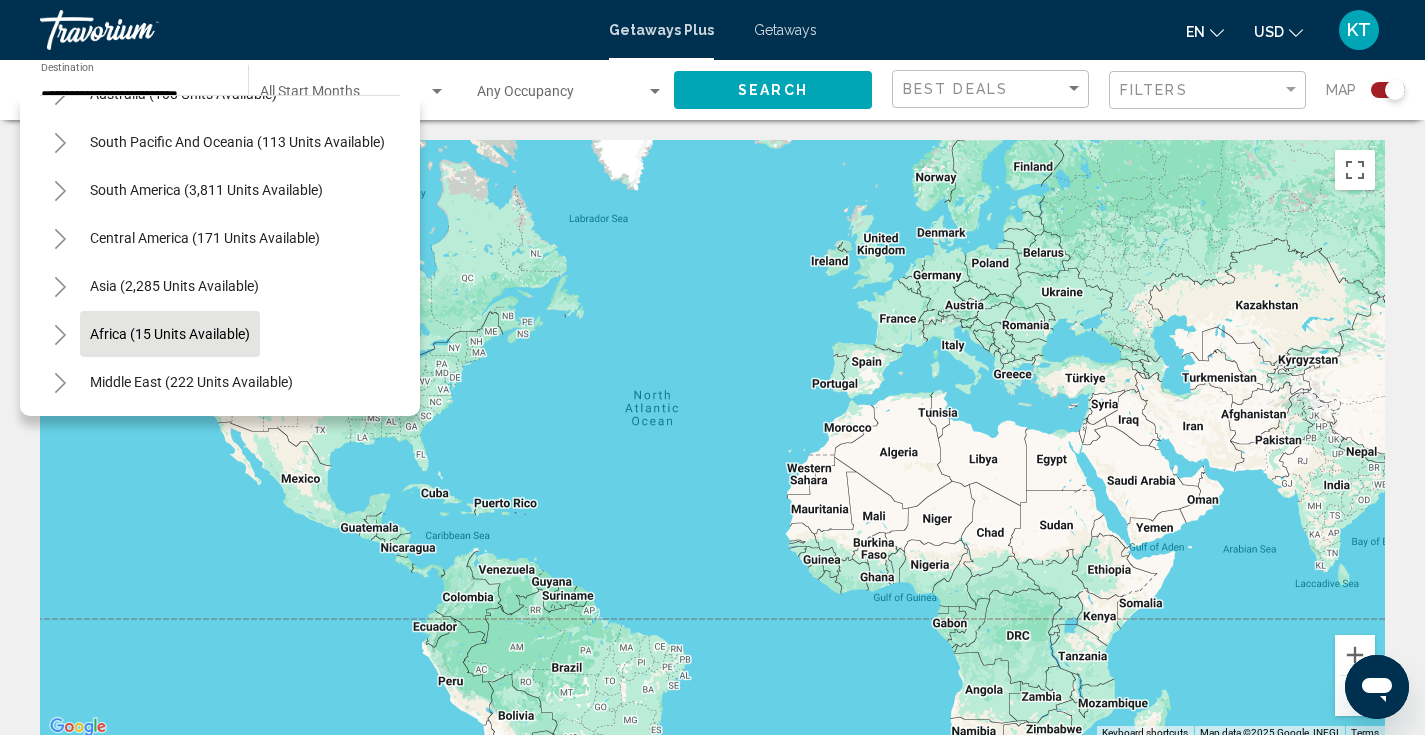 click on "Africa (15 units available)" at bounding box center (191, 382) 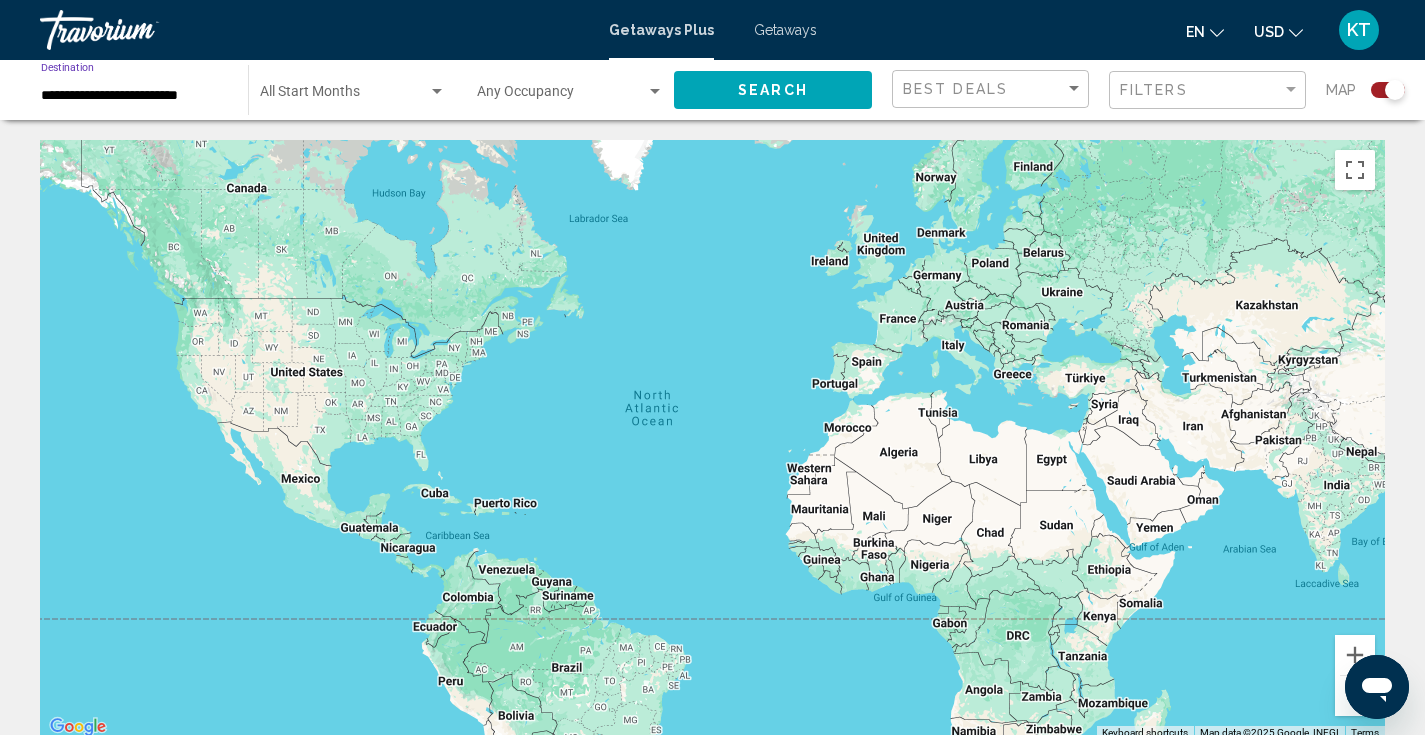 click on "Search" 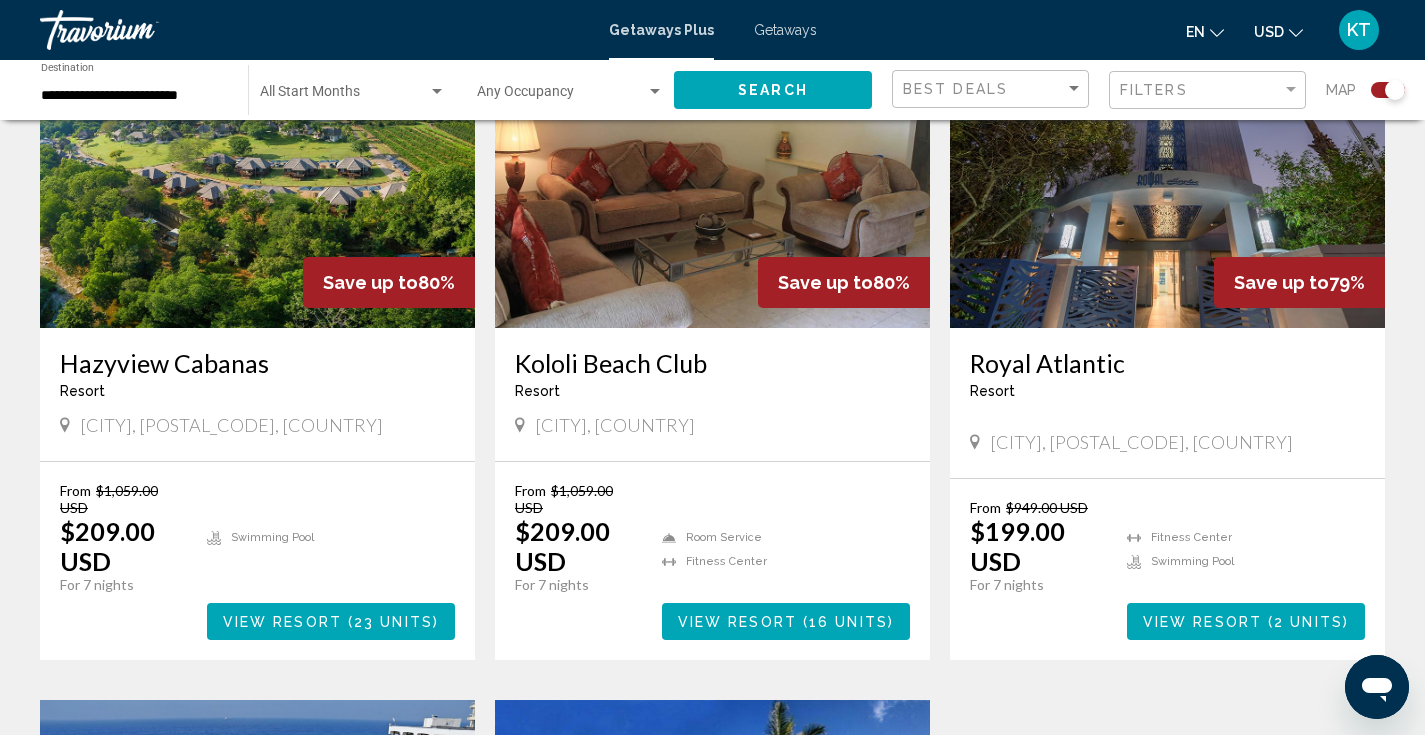 scroll, scrollTop: 2207, scrollLeft: 0, axis: vertical 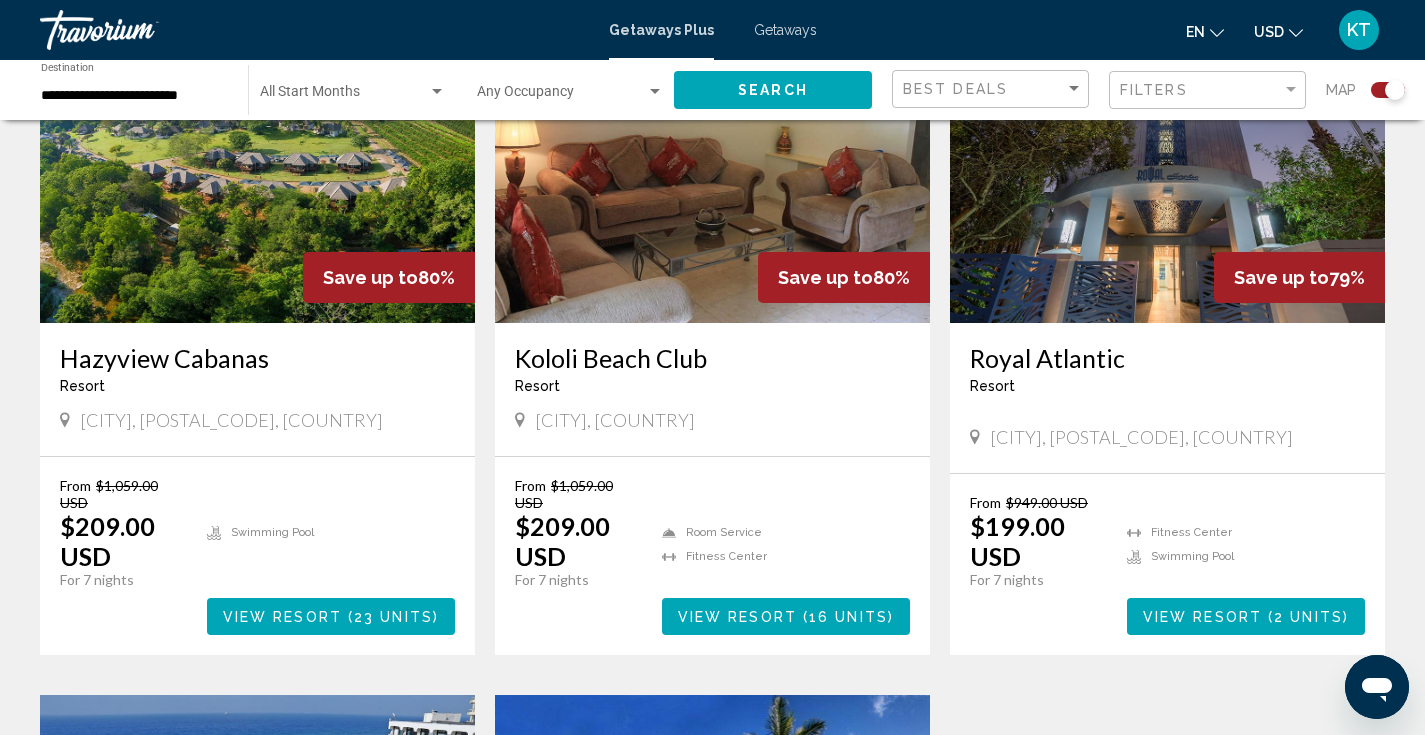 click on "**********" at bounding box center [134, 96] 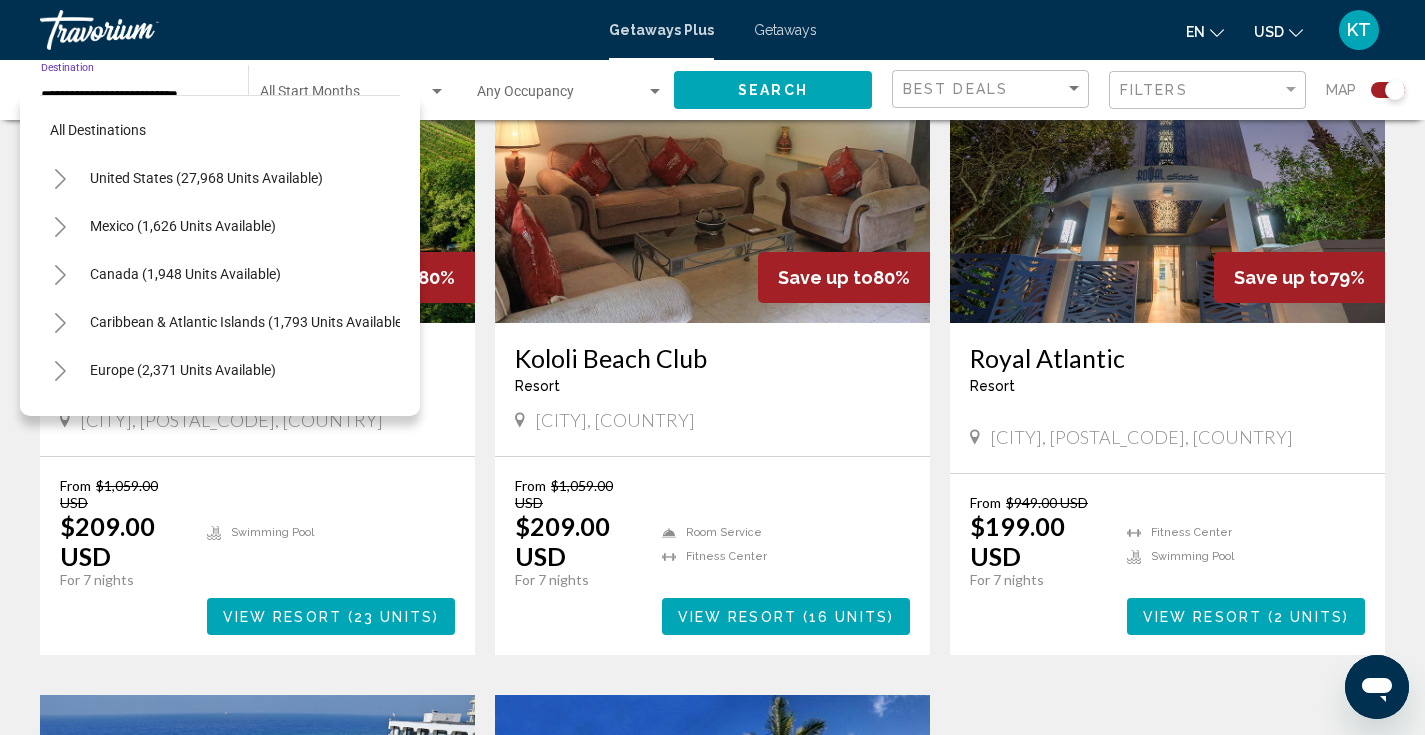 scroll, scrollTop: 414, scrollLeft: 0, axis: vertical 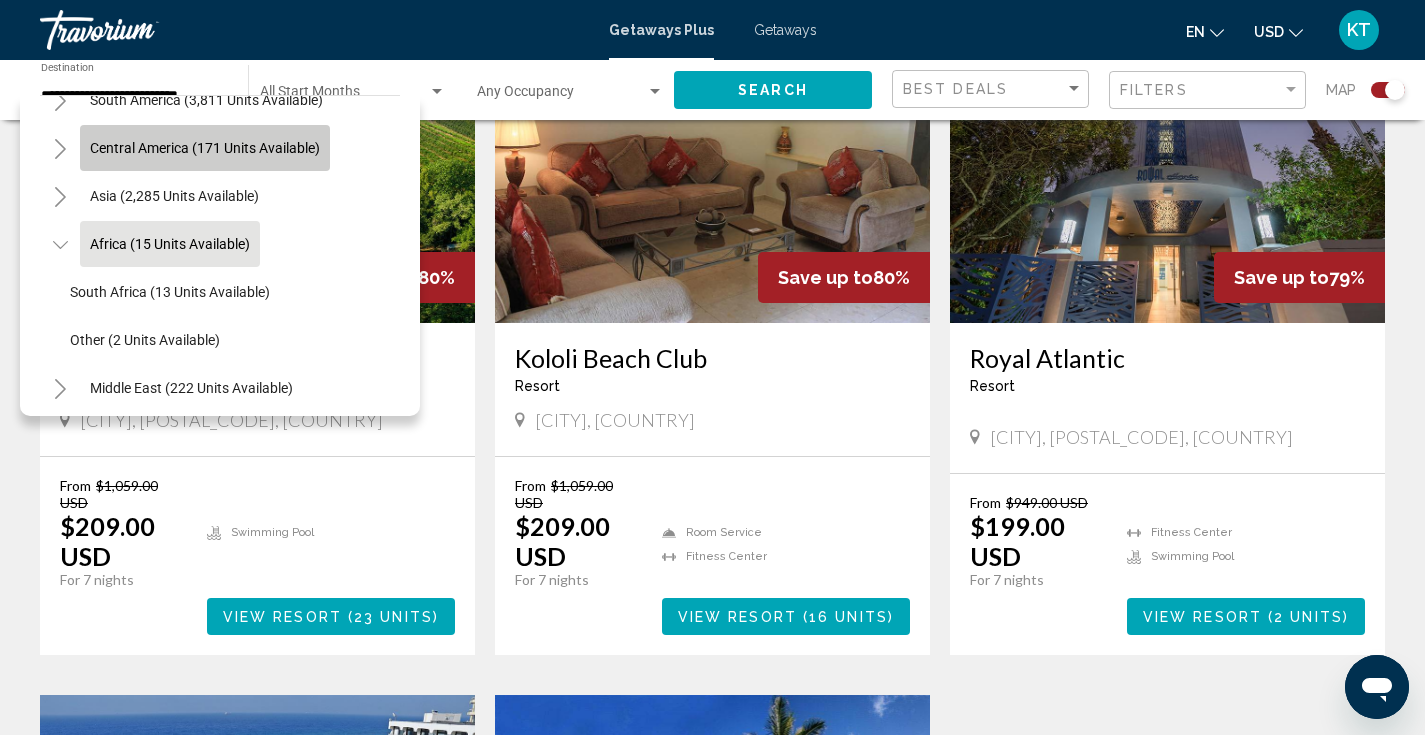 click on "Central America (171 units available)" 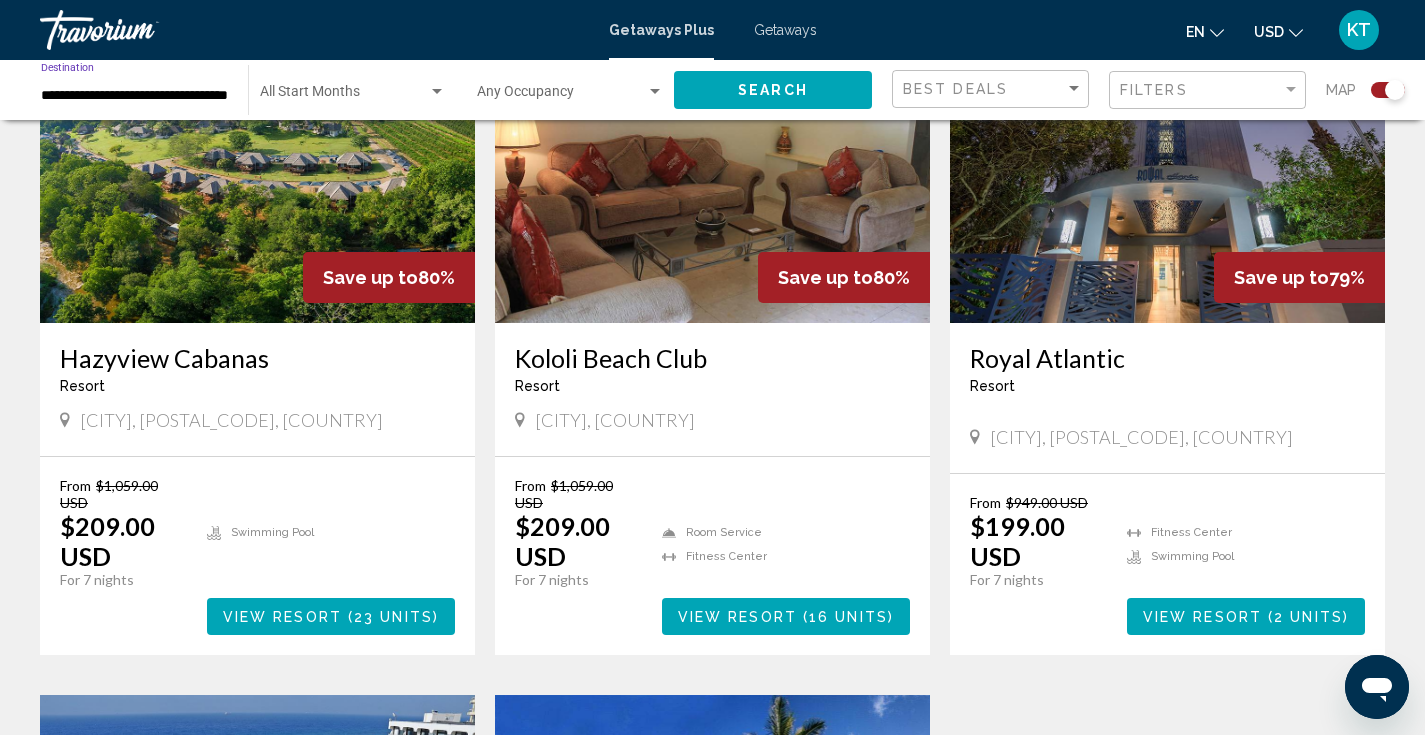 click on "Search" 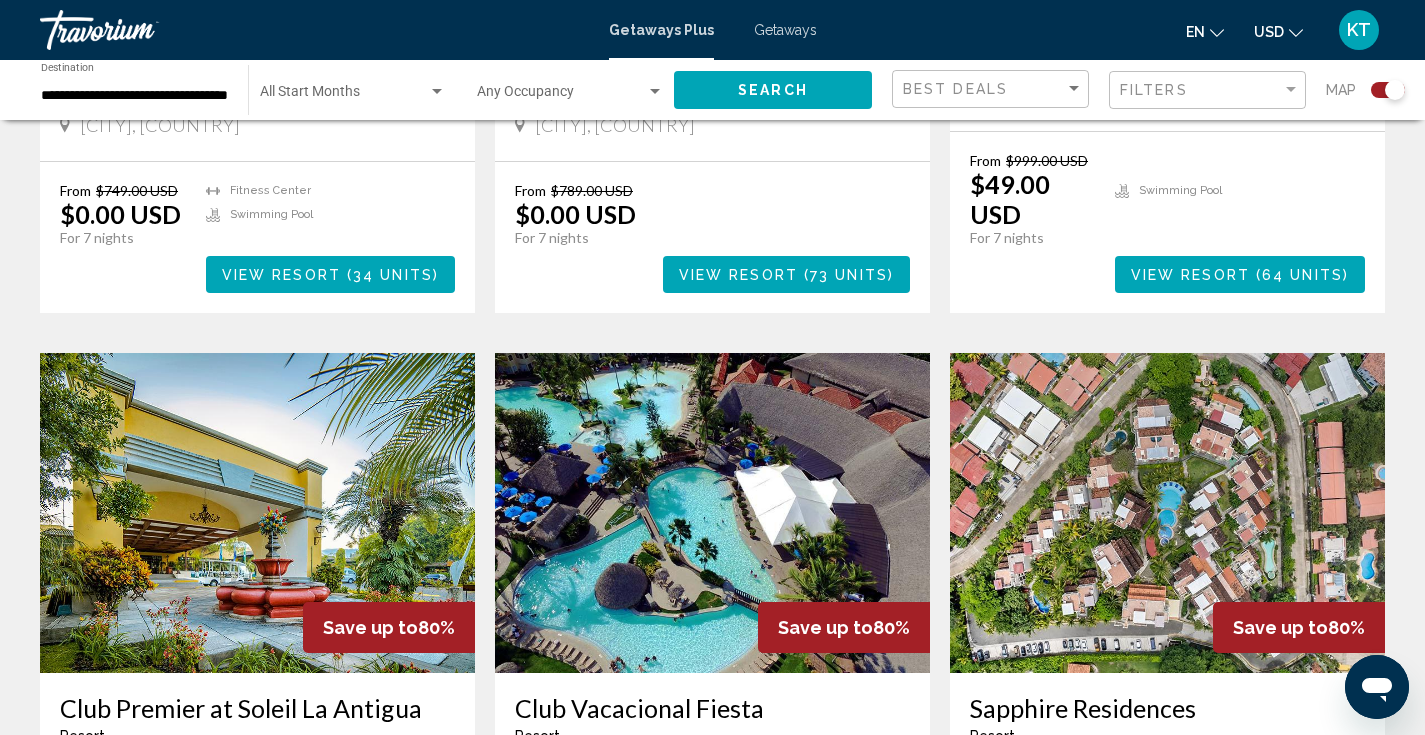 scroll, scrollTop: 1152, scrollLeft: 0, axis: vertical 